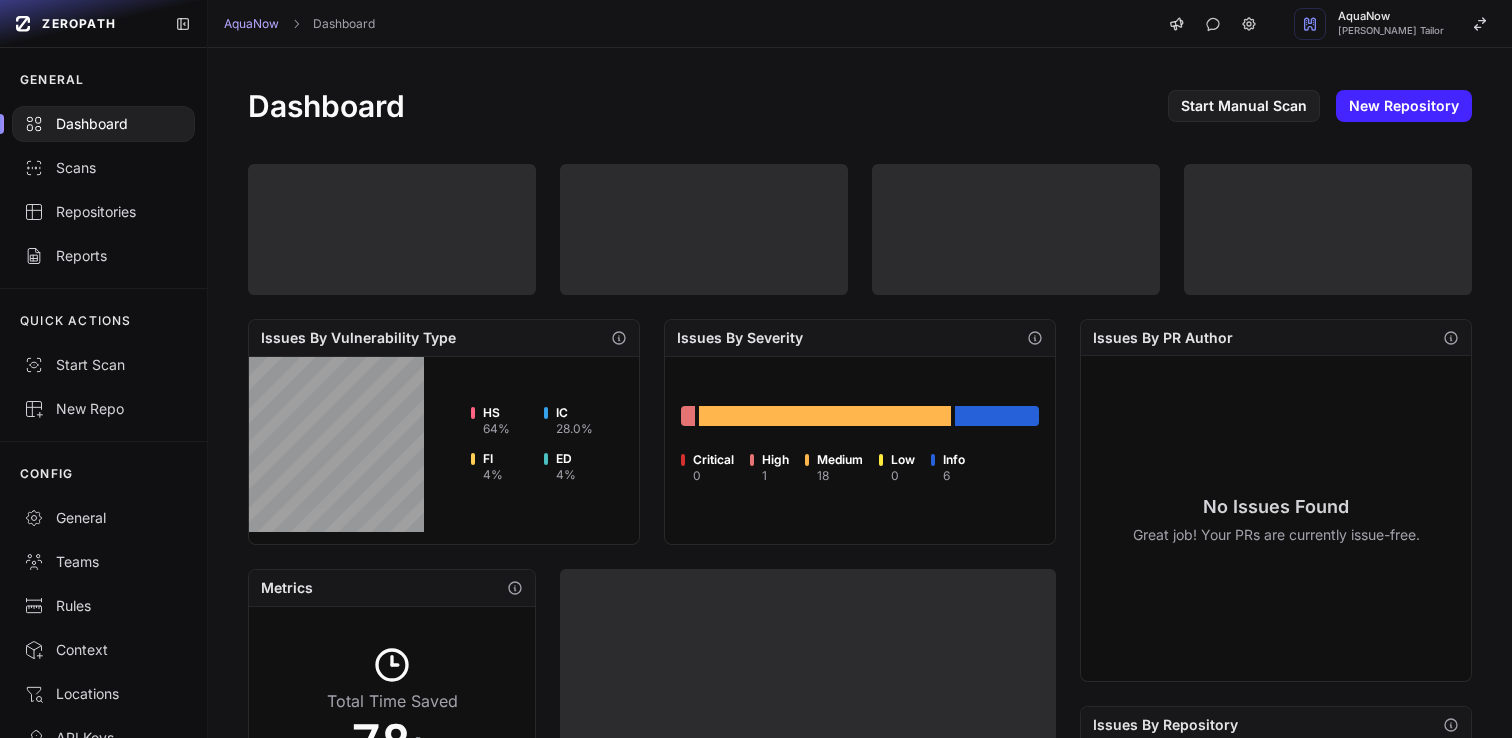 scroll, scrollTop: 0, scrollLeft: 0, axis: both 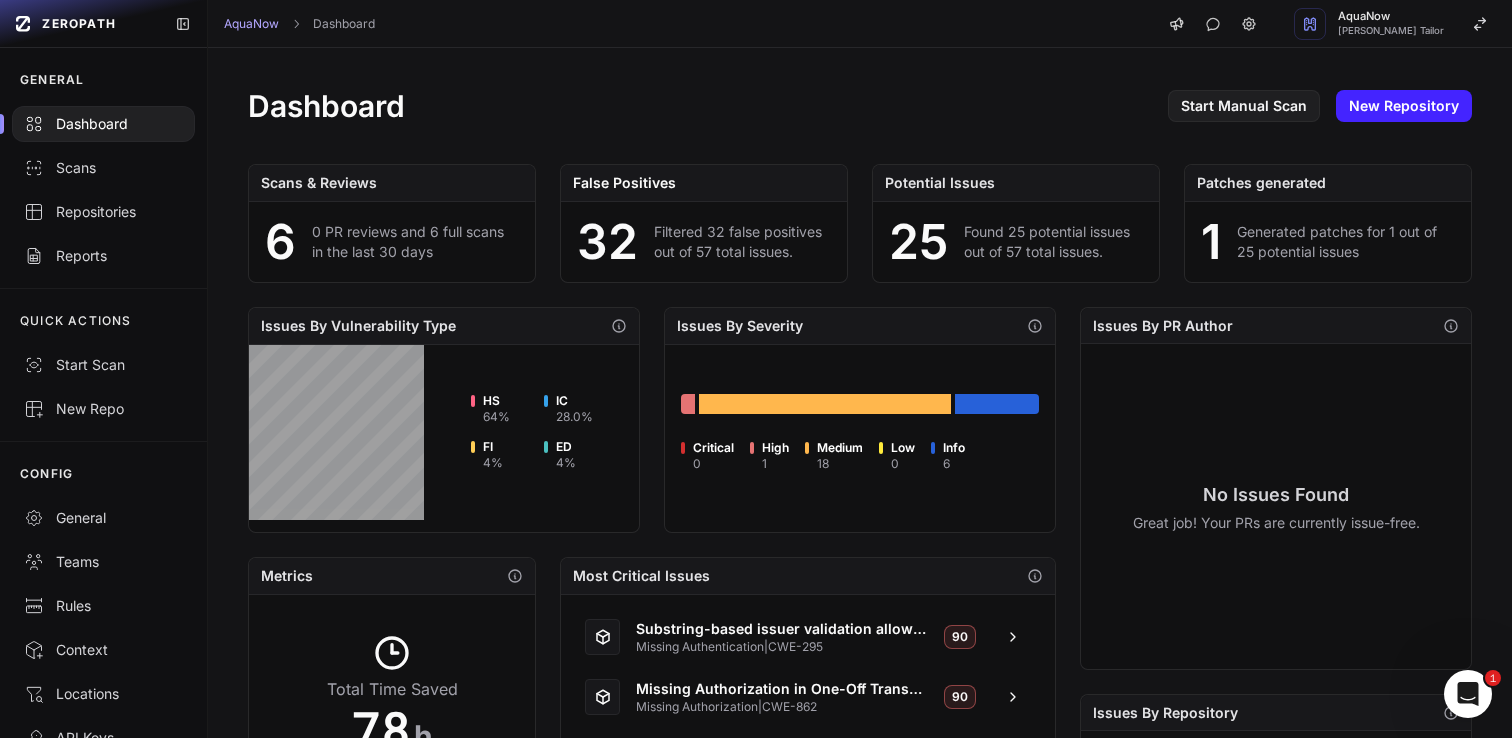 click on "32" at bounding box center [607, 242] 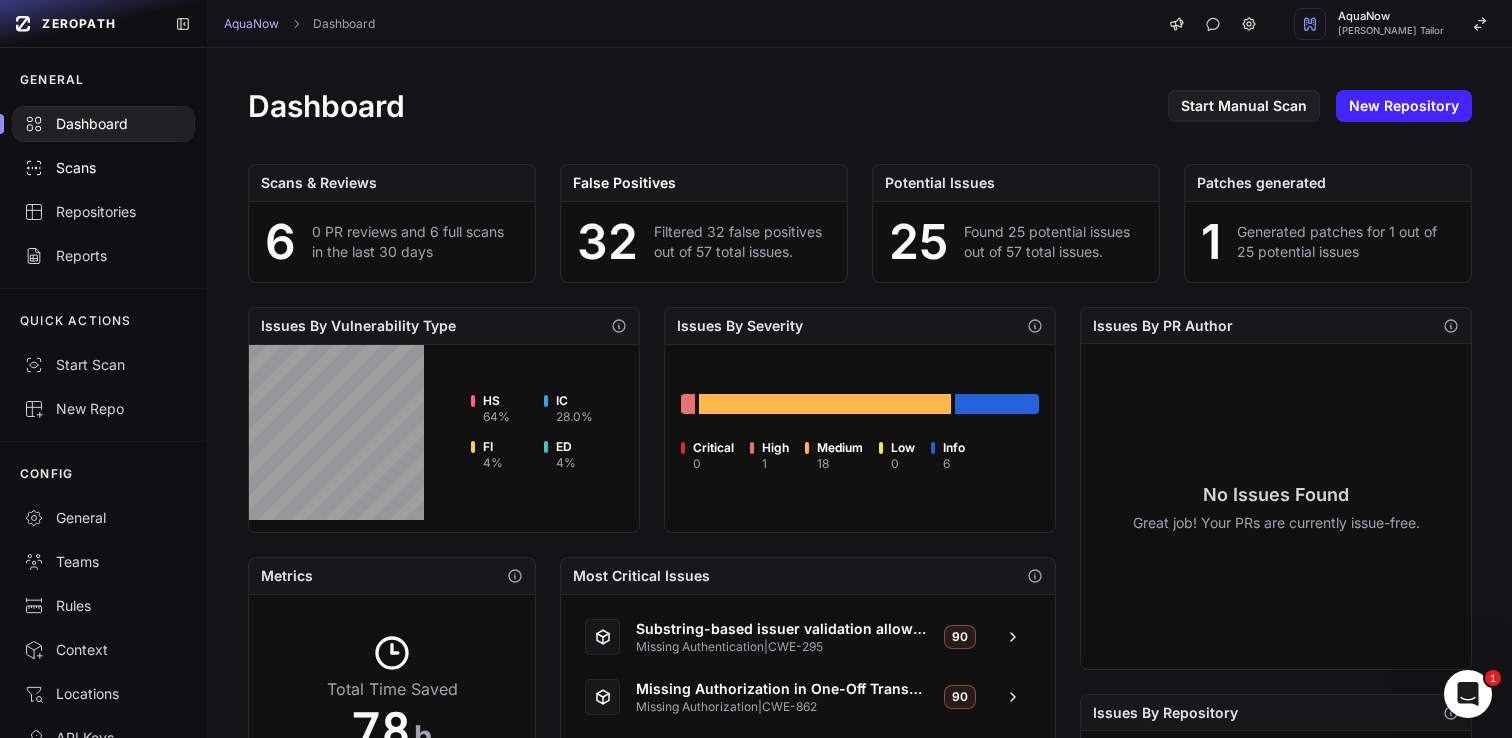 click on "Scans" at bounding box center (103, 168) 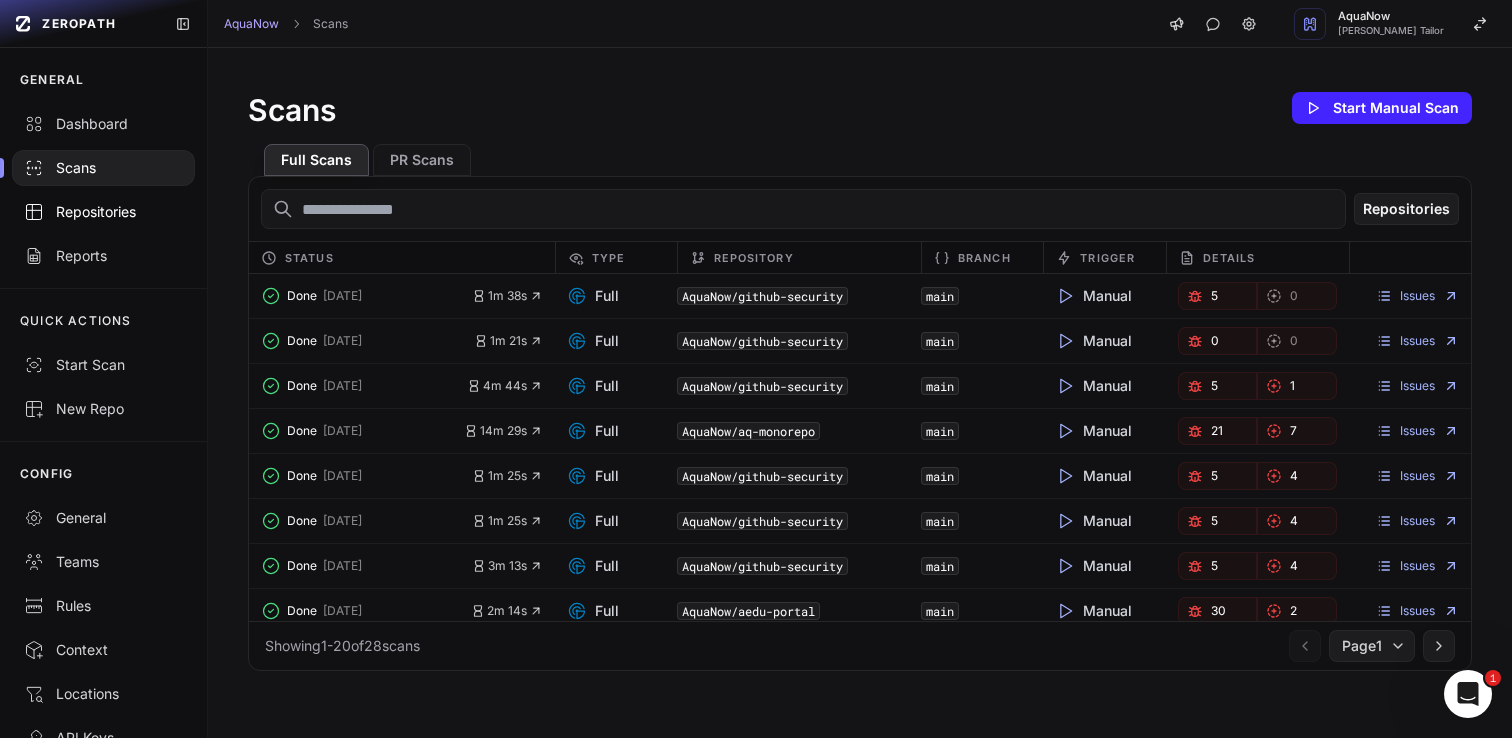 click on "Repositories" at bounding box center [103, 212] 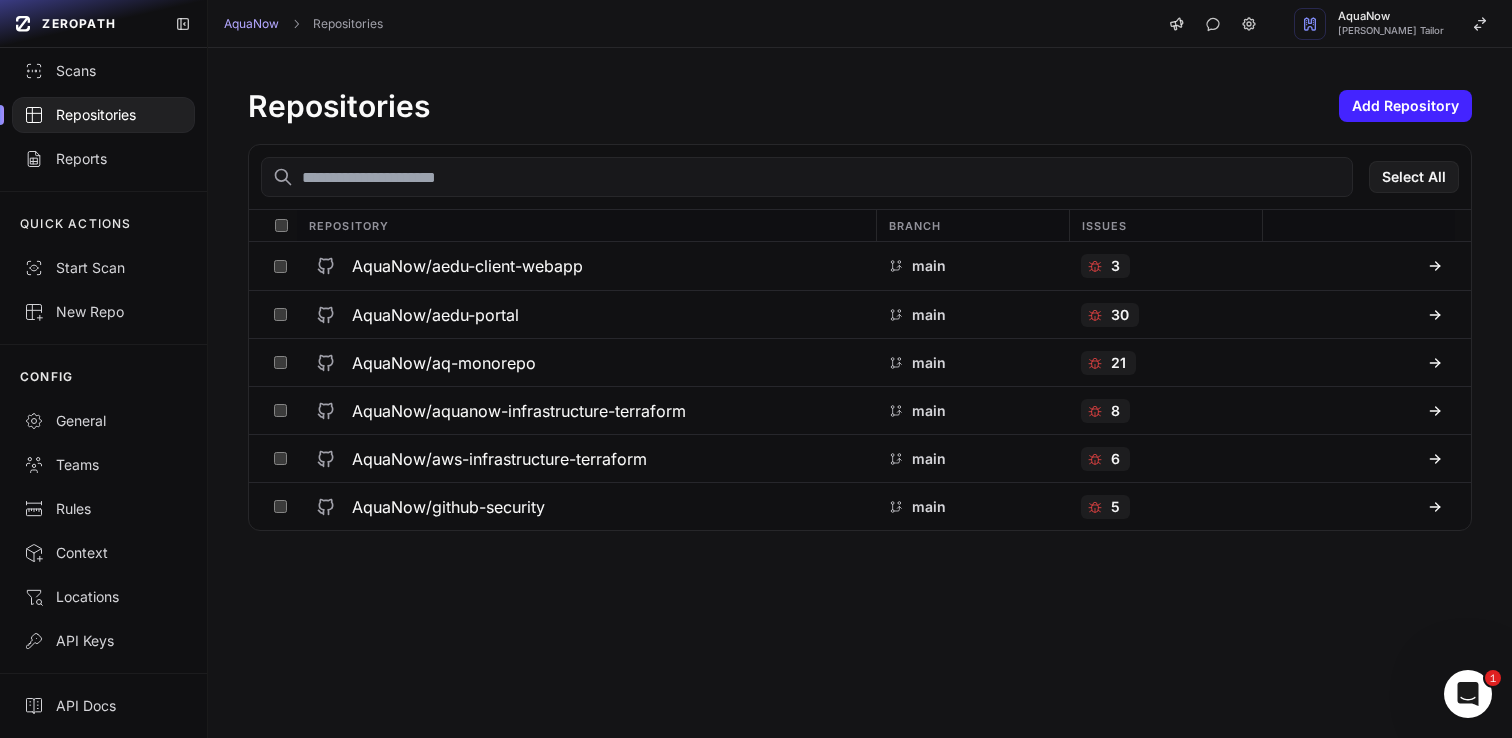 scroll, scrollTop: 0, scrollLeft: 0, axis: both 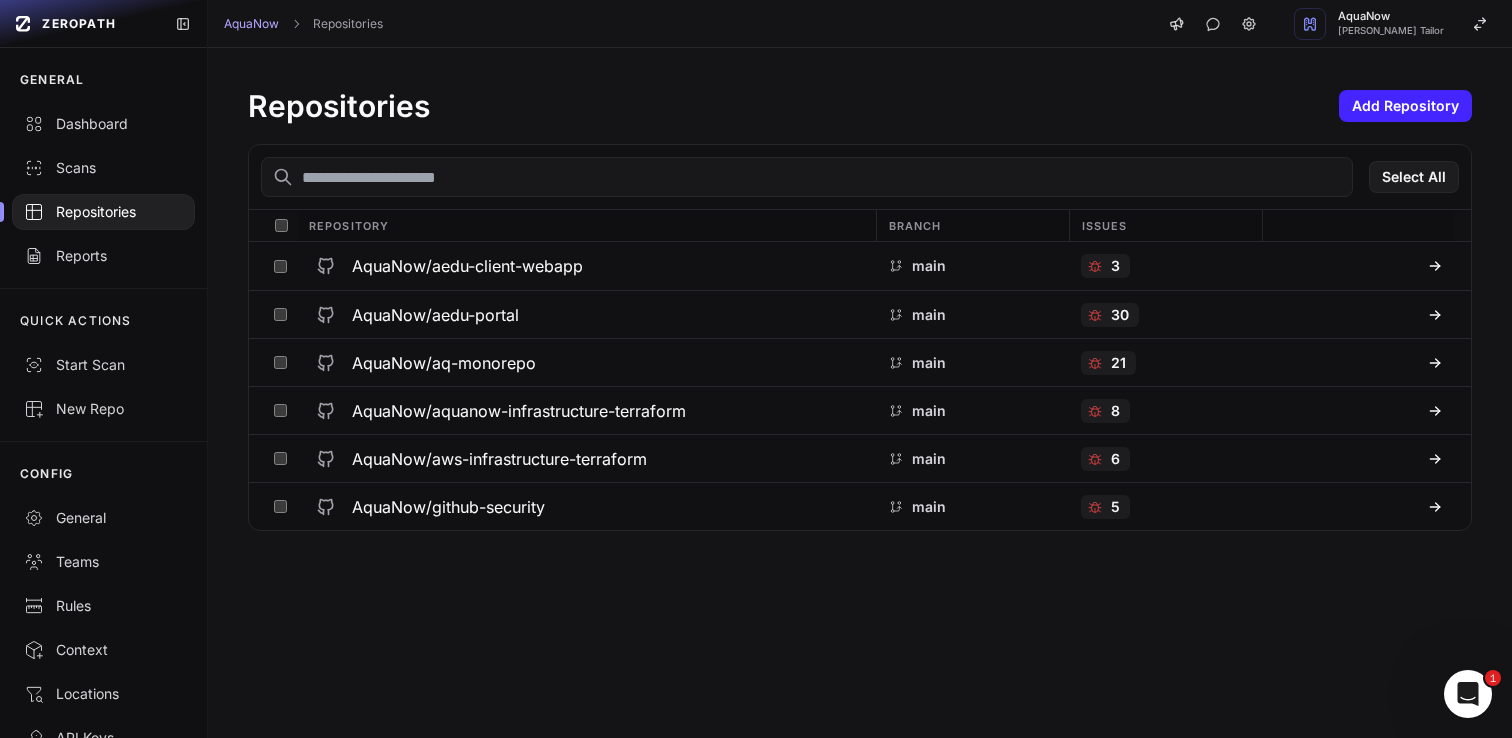 click on "Repositories   Add Repository         Select All           Repository     Branch     Issues               AquaNow/aedu-client-webapp       main     3           AquaNow/aedu-portal       main     30           AquaNow/aq-monorepo       main     21           AquaNow/aquanow-infrastructure-terraform       main     8           AquaNow/aws-infrastructure-terraform       main     6           AquaNow/github-security       main     5" at bounding box center [860, 309] 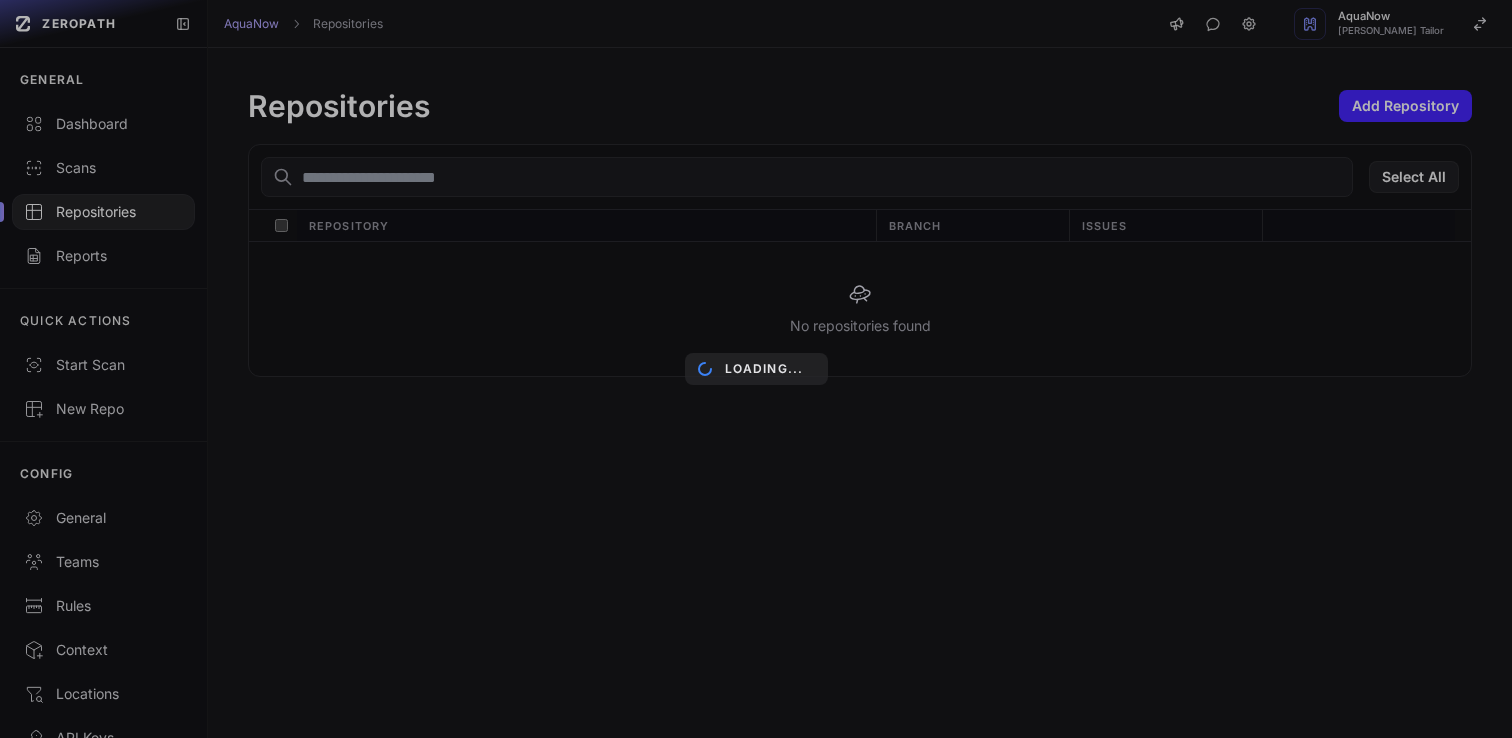 scroll, scrollTop: 0, scrollLeft: 0, axis: both 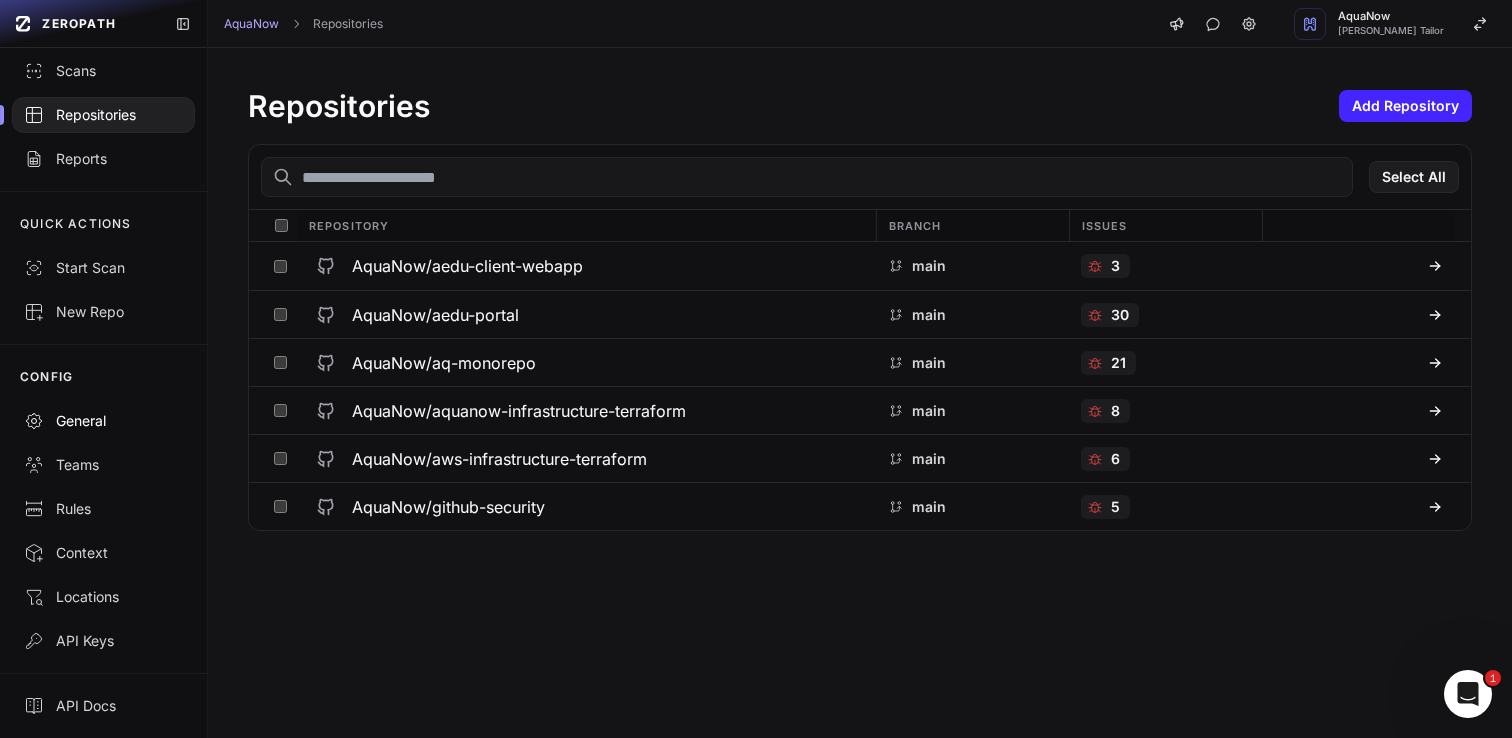 click on "General" at bounding box center (103, 421) 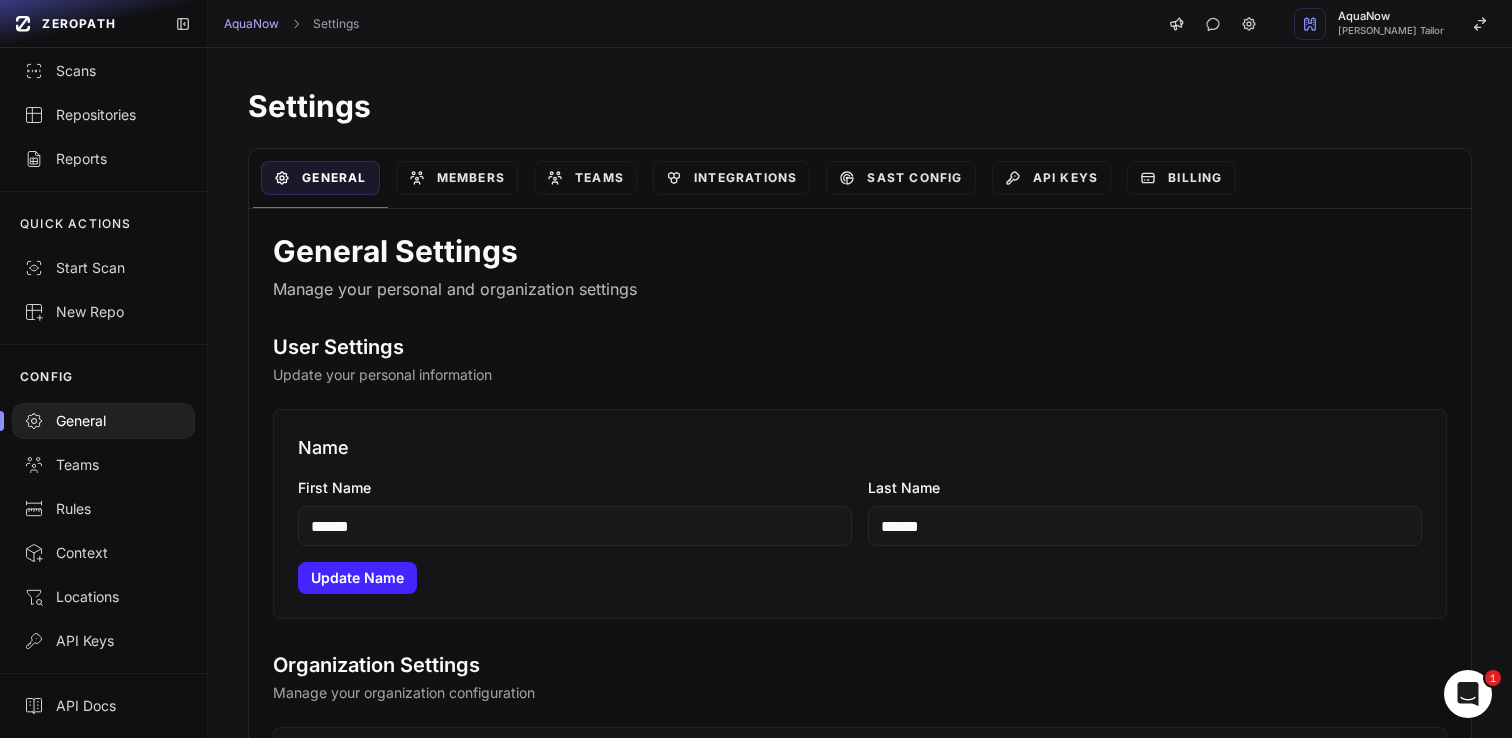 click on "User Settings" at bounding box center [860, 347] 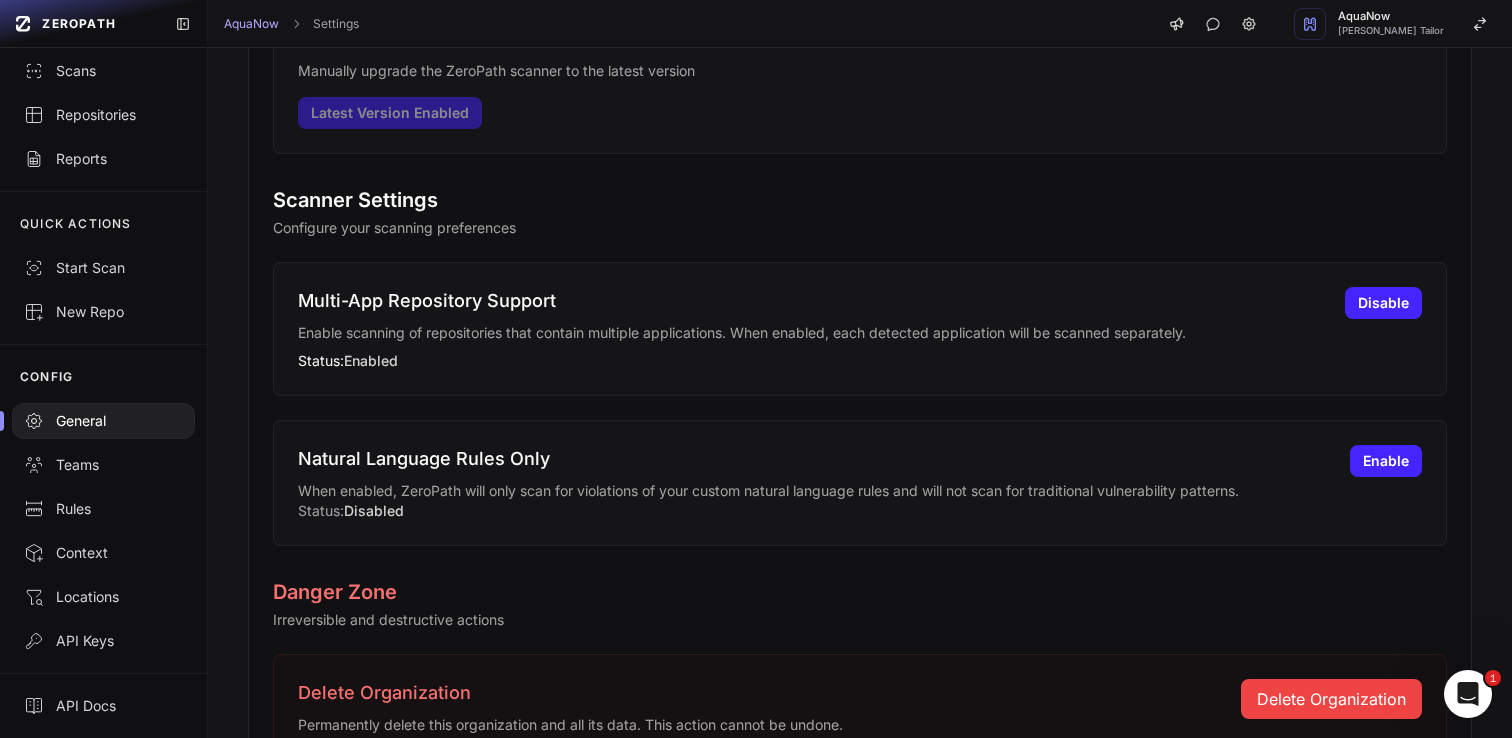 scroll, scrollTop: 1498, scrollLeft: 0, axis: vertical 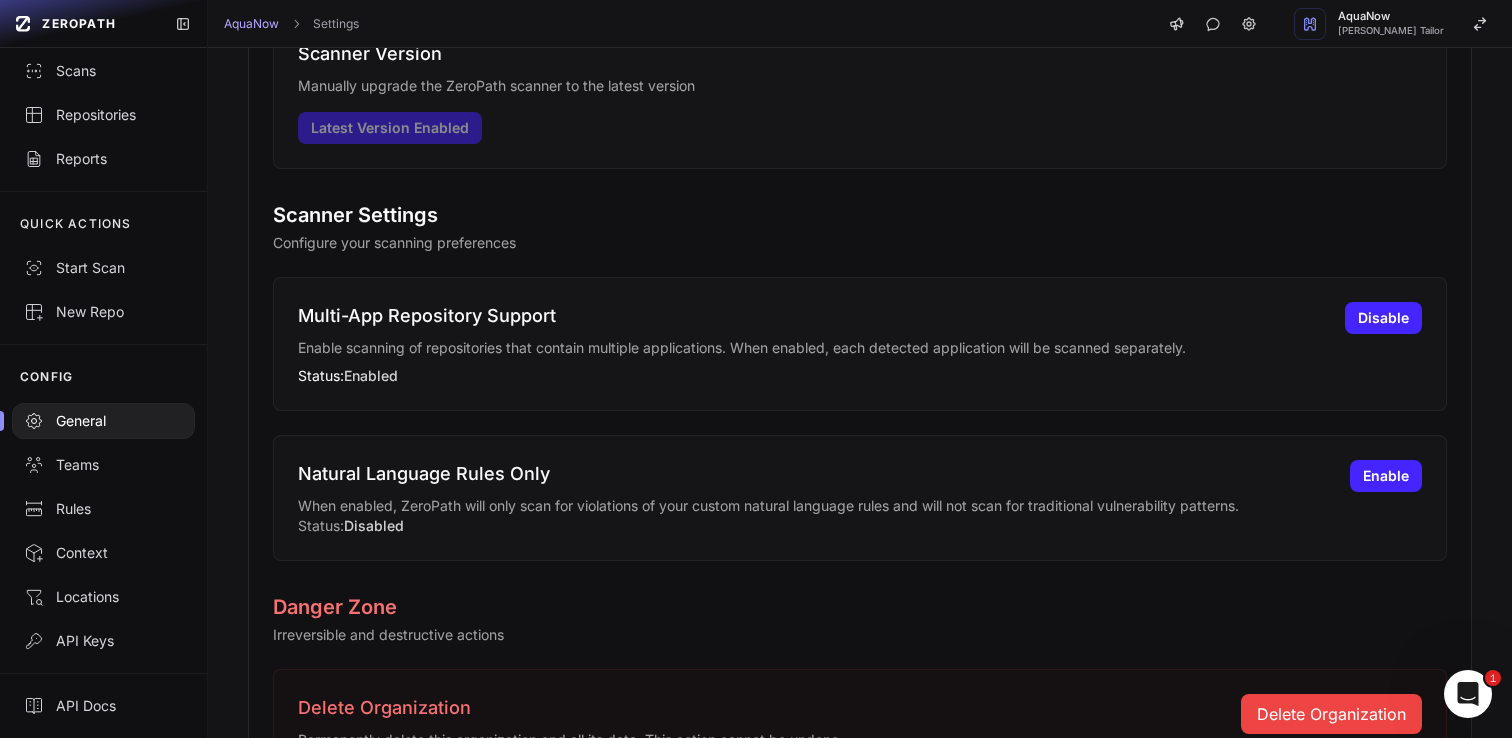 click on "Scanner Settings   Configure your scanning preferences   Multi-App Repository Support   Enable scanning of repositories that contain multiple applications. When enabled, each
detected application will be scanned separately.   Status:  Enabled   Disable   Natural Language Rules Only   When enabled, ZeroPath will only scan for violations of your custom natural language
rules and will not scan for traditional vulnerability patterns.
Status:  Disabled     Enable" at bounding box center (860, 381) 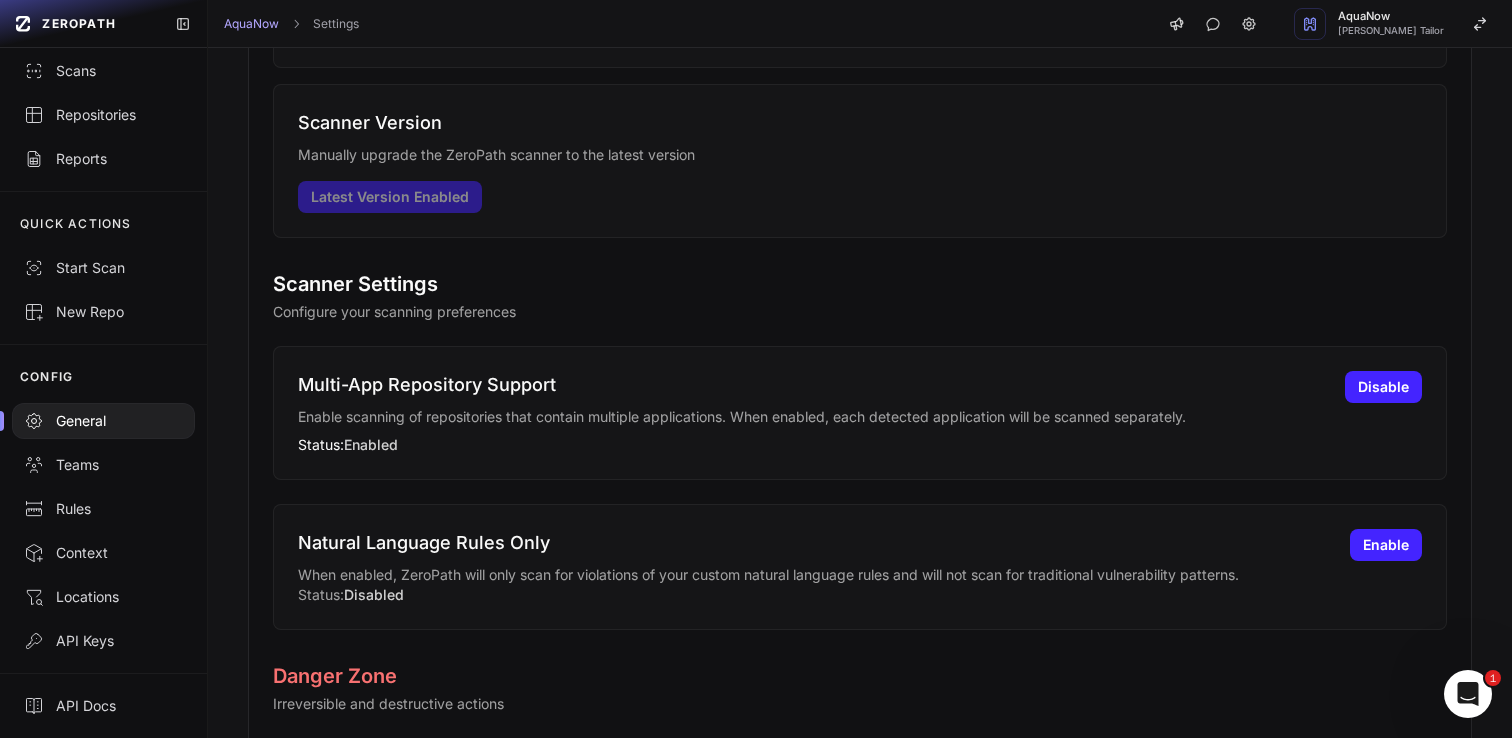 scroll, scrollTop: 1244, scrollLeft: 0, axis: vertical 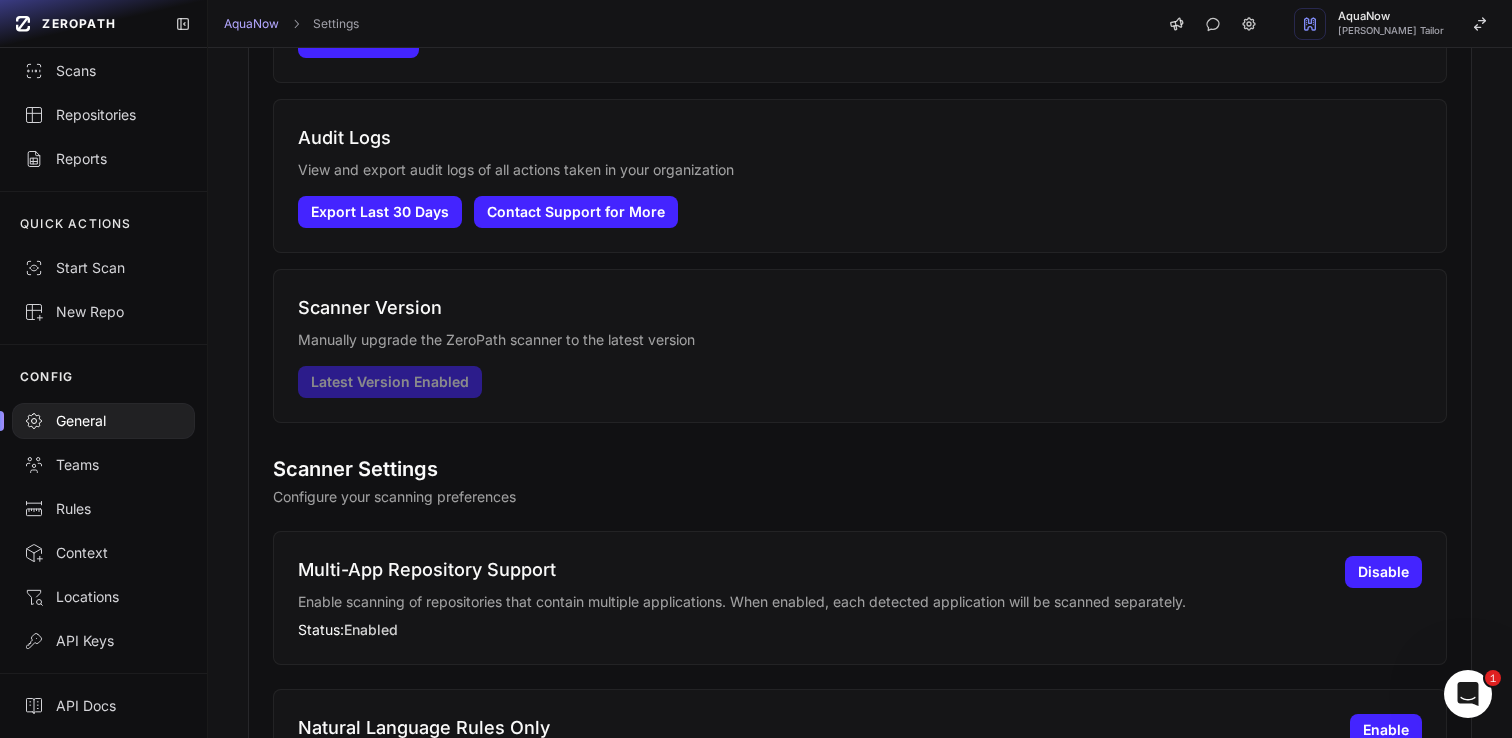 click on "Scanner Settings" at bounding box center [860, 469] 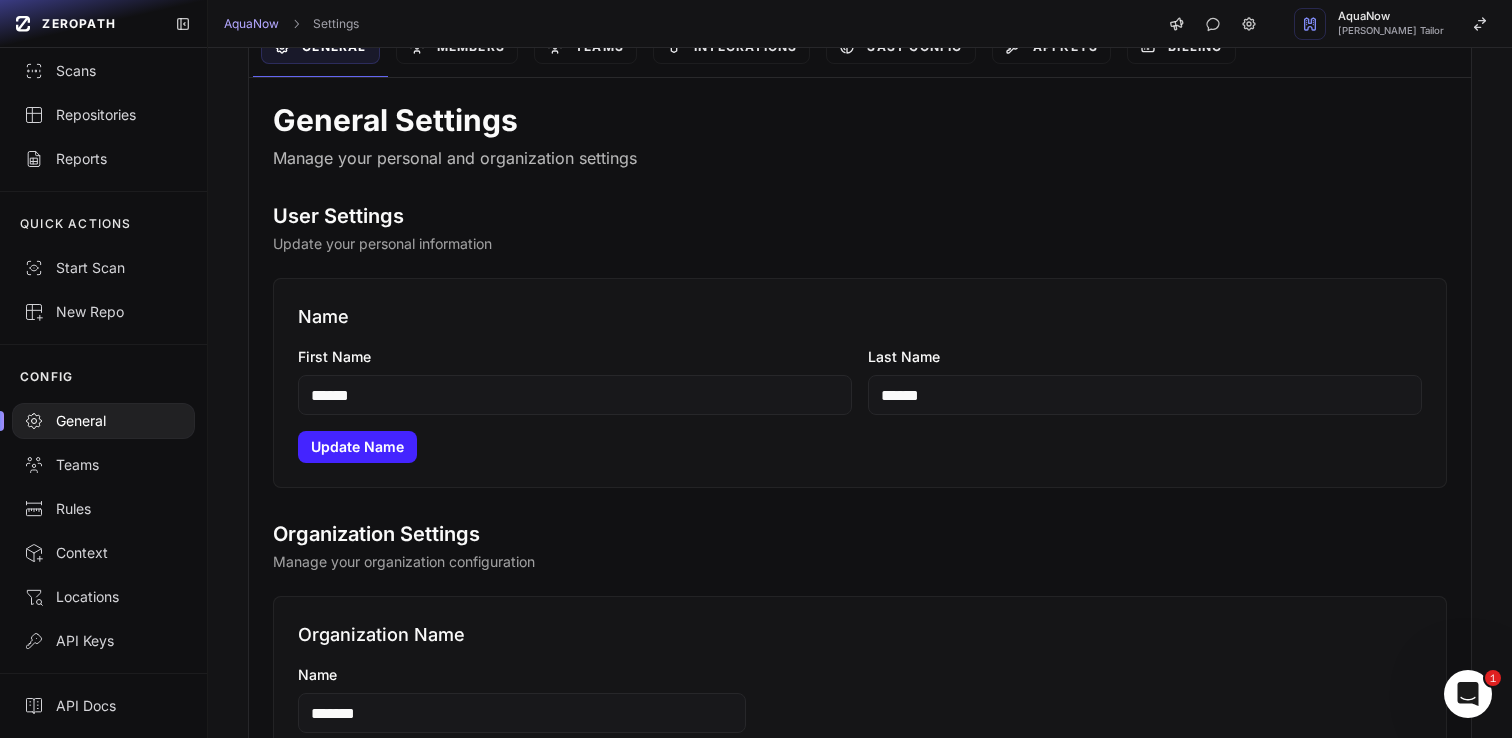 scroll, scrollTop: 0, scrollLeft: 0, axis: both 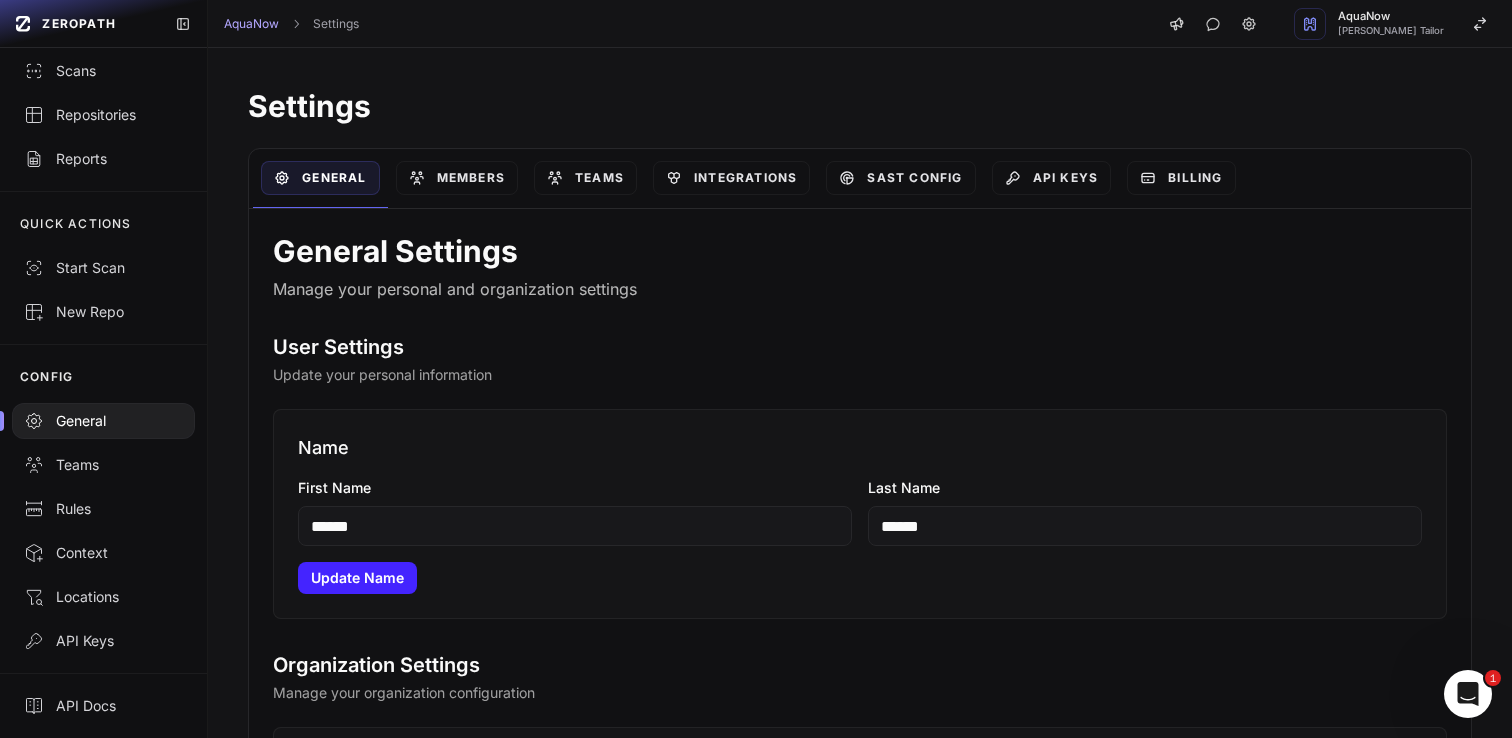click on "User Settings" at bounding box center [860, 347] 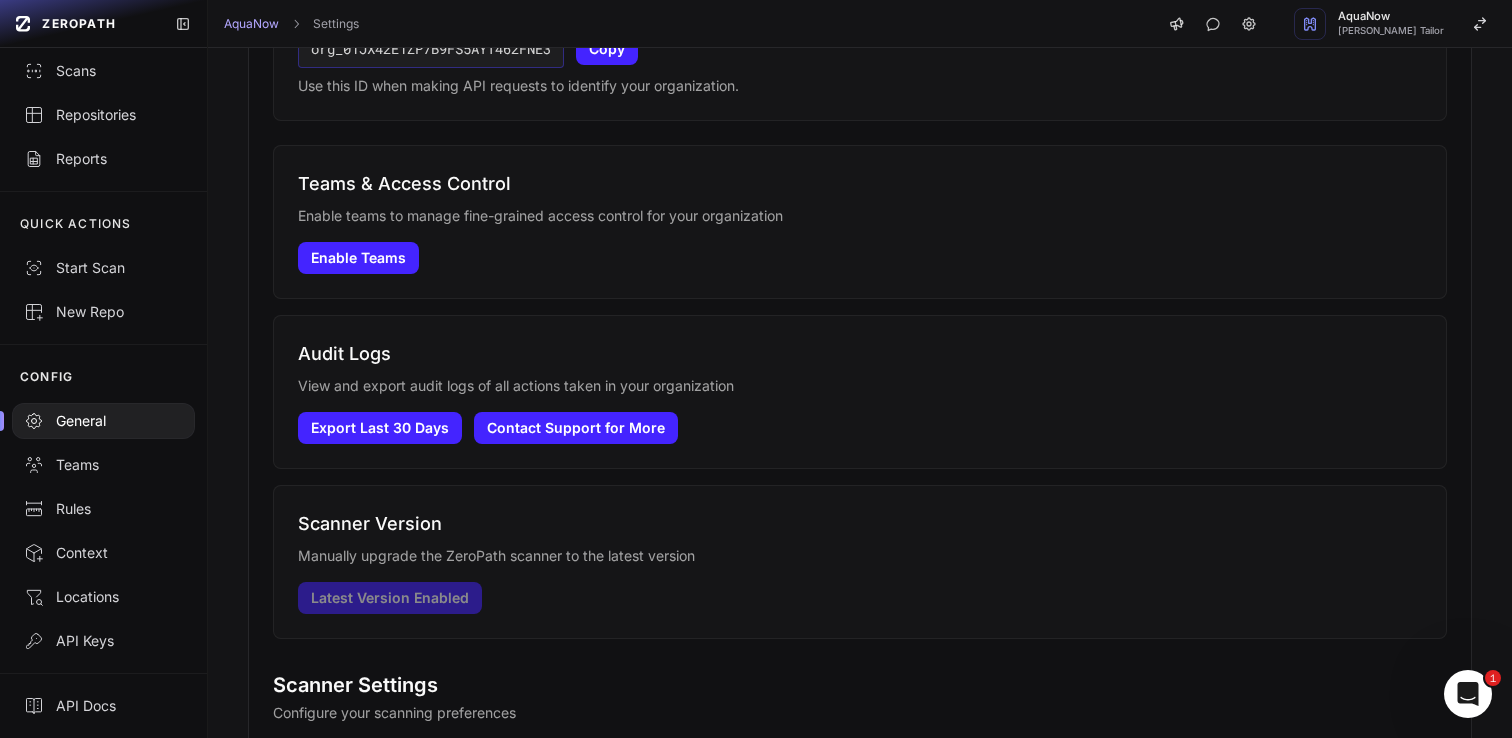 scroll, scrollTop: 1045, scrollLeft: 0, axis: vertical 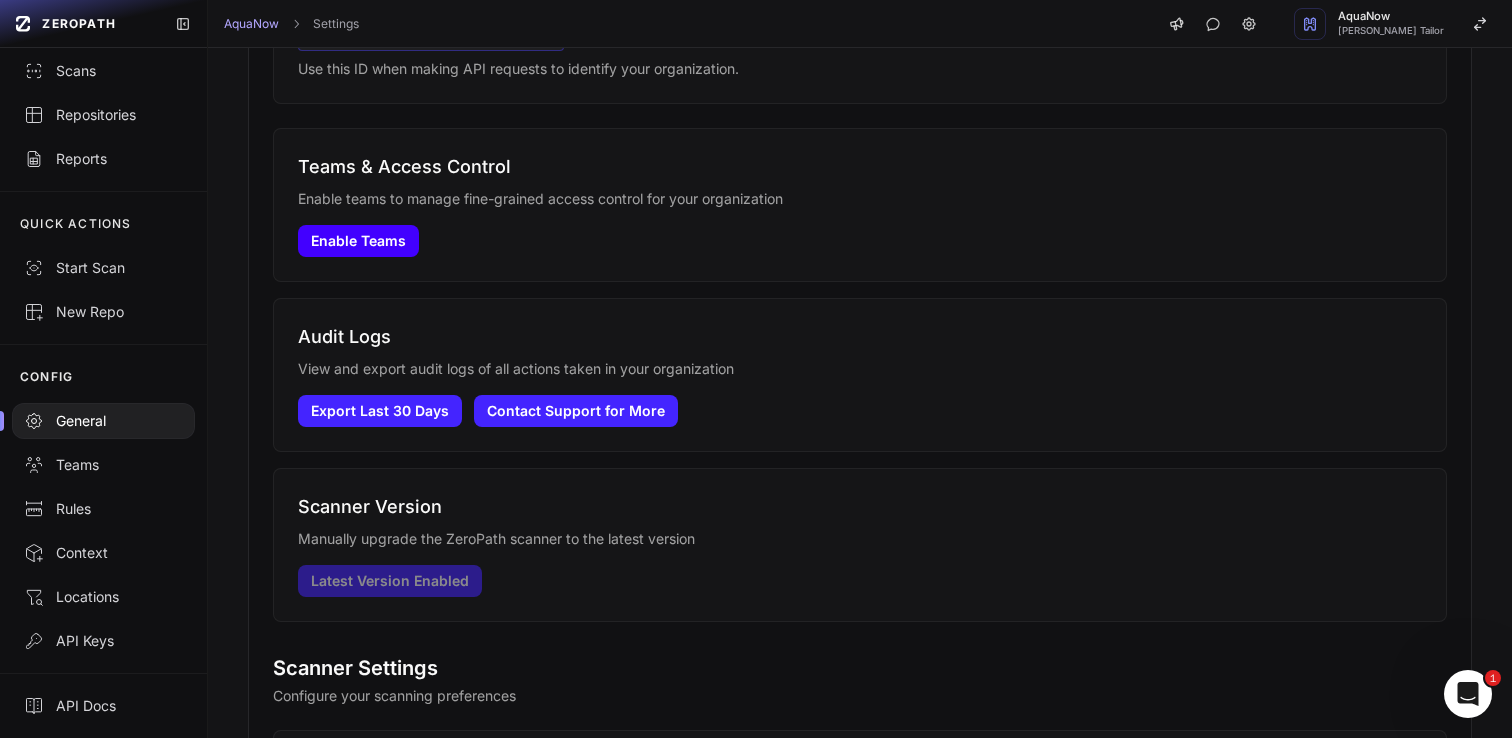 click on "Enable Teams" at bounding box center (358, 241) 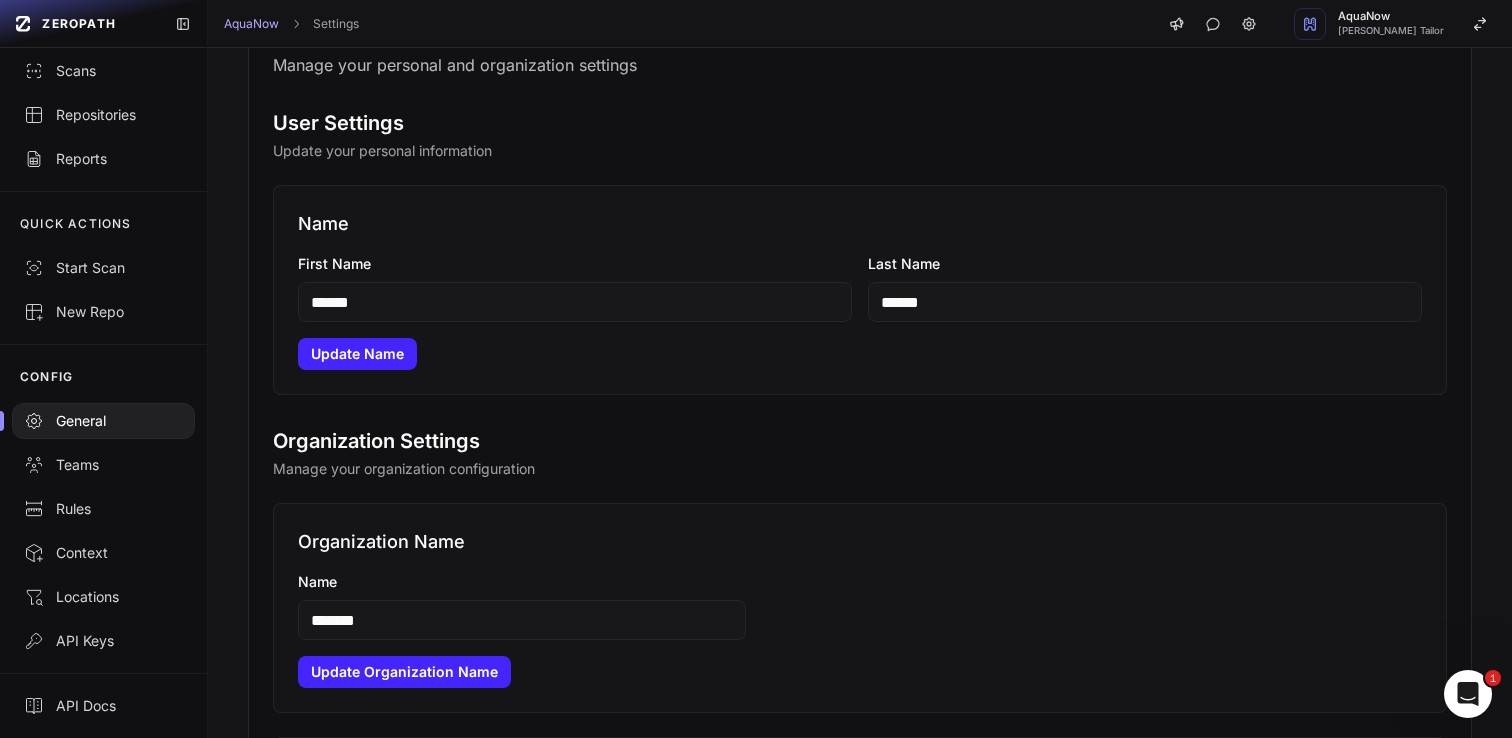 scroll, scrollTop: 0, scrollLeft: 0, axis: both 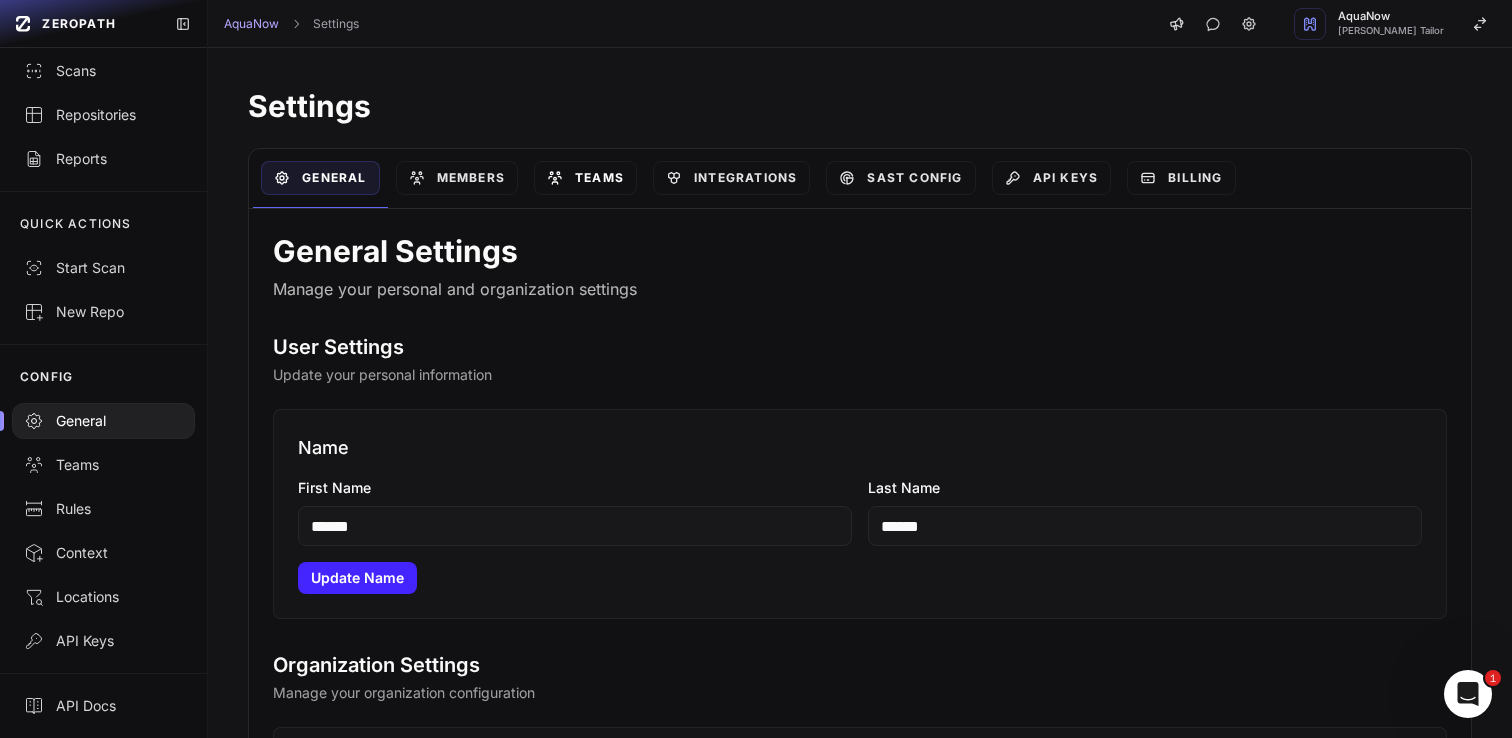 click on "Teams" at bounding box center [585, 178] 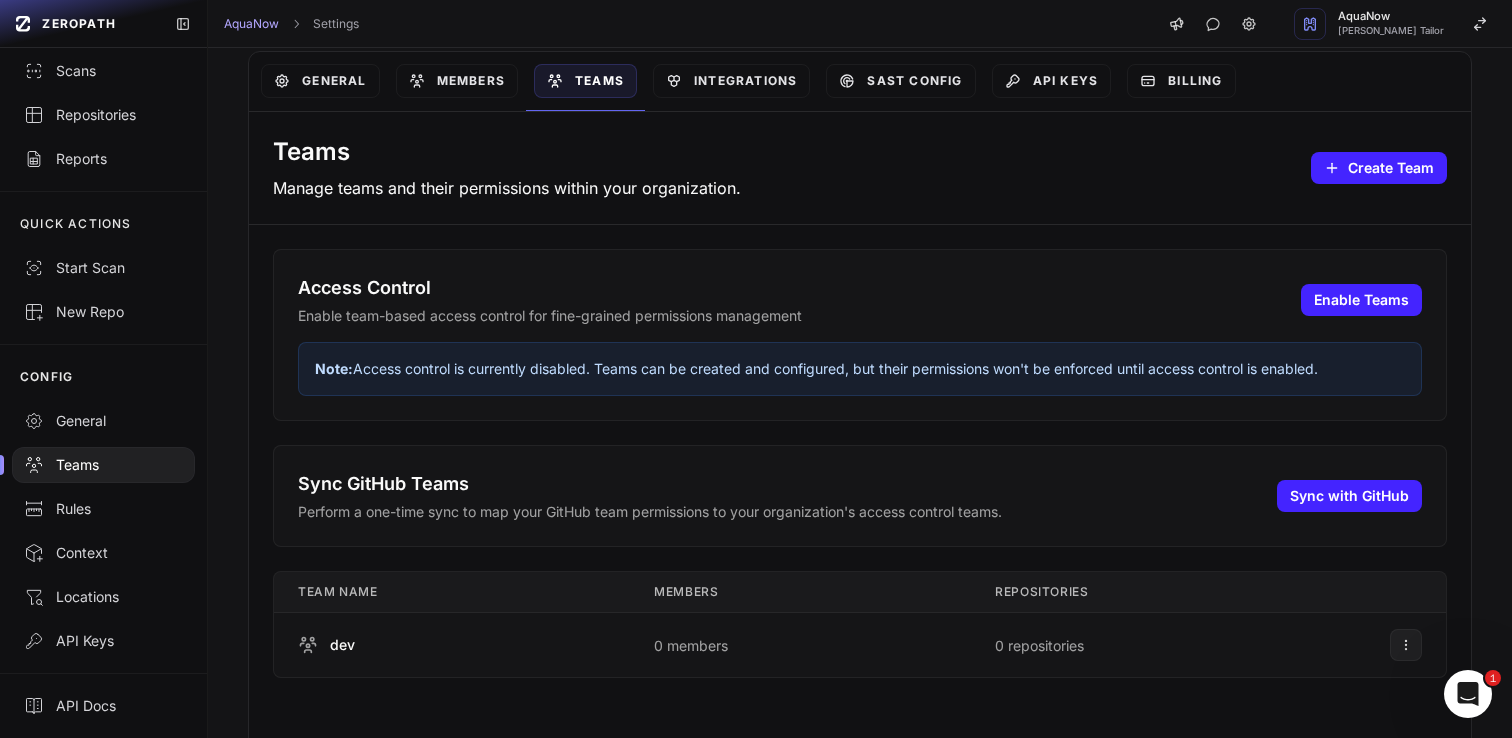 scroll, scrollTop: 122, scrollLeft: 0, axis: vertical 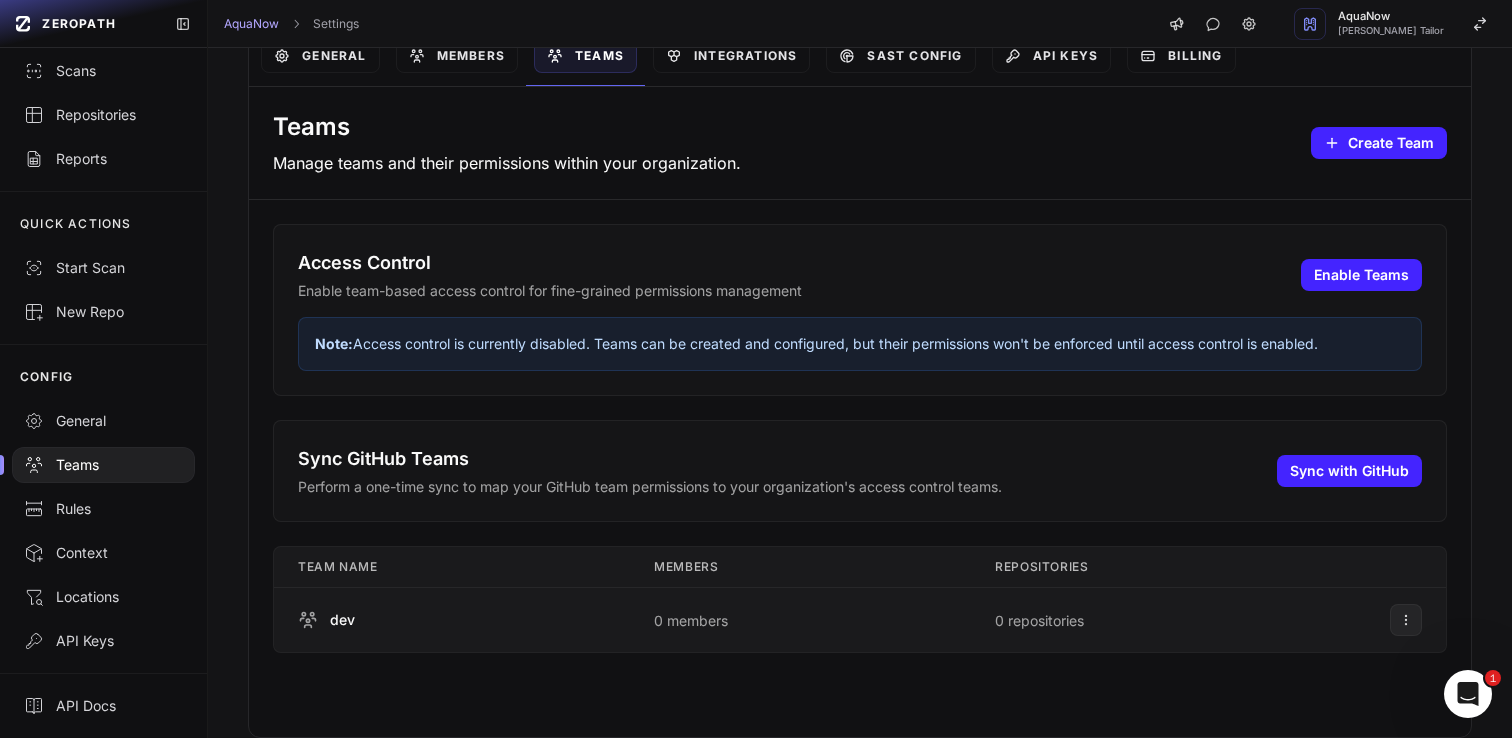 click on "0   repositories" at bounding box center [1039, 620] 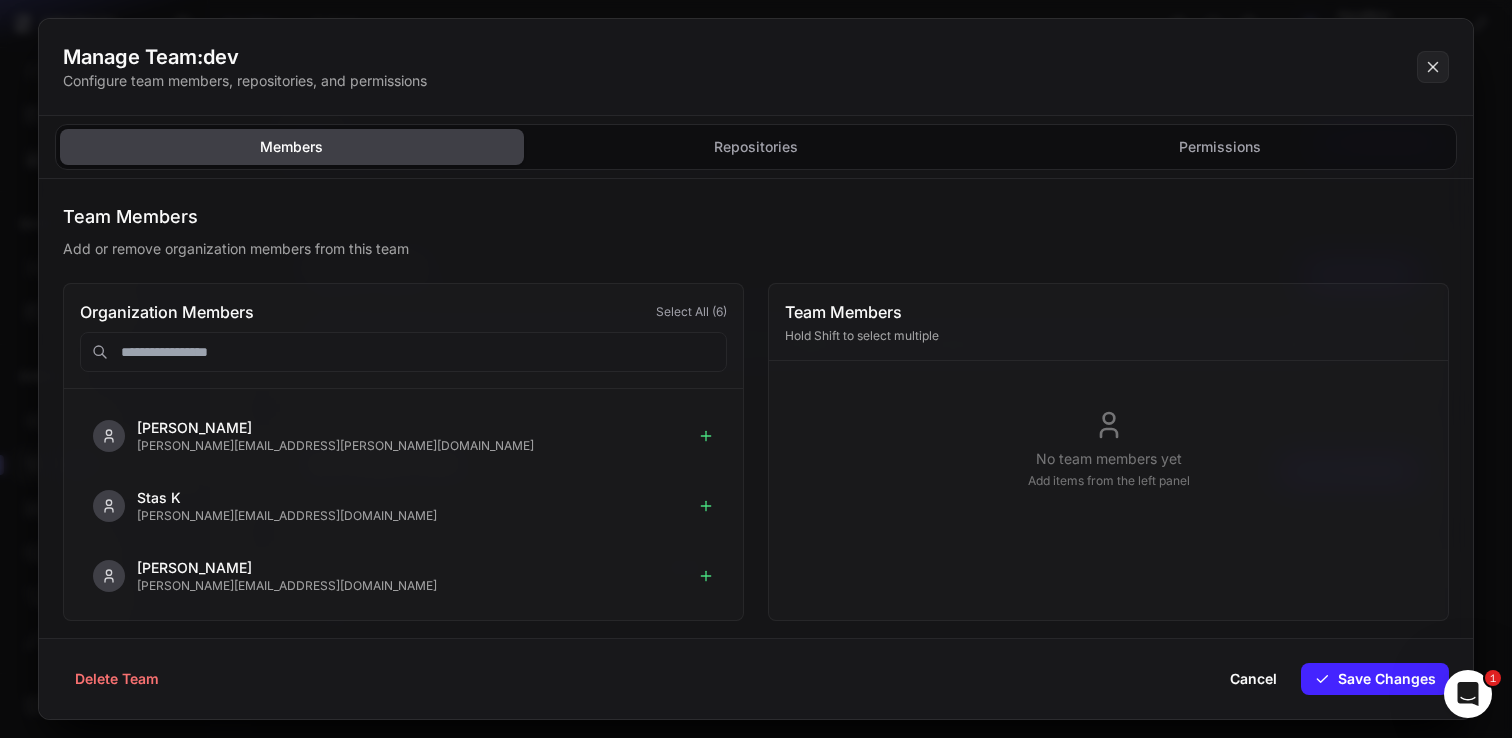 click on "Members   Repositories   Permissions" at bounding box center [756, 147] 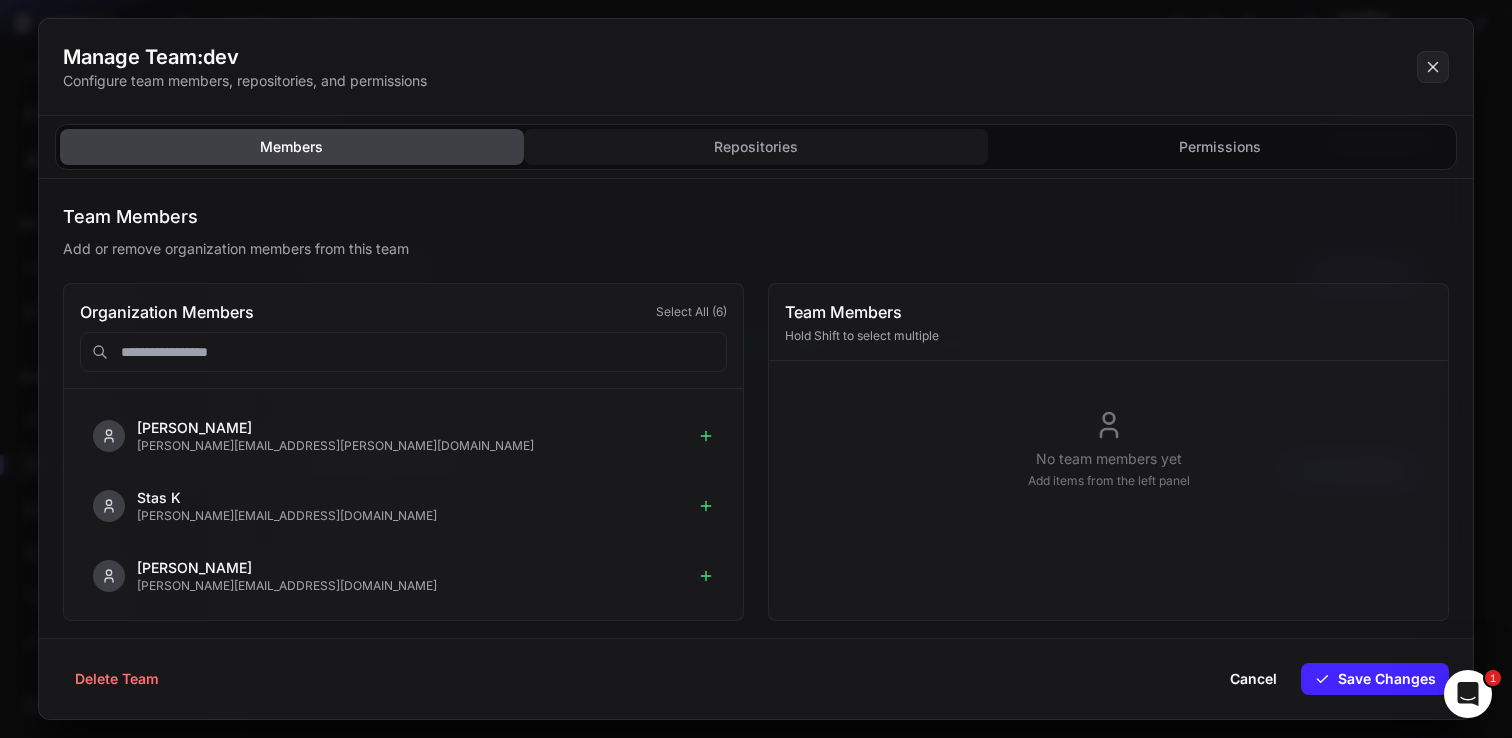 click on "Repositories" 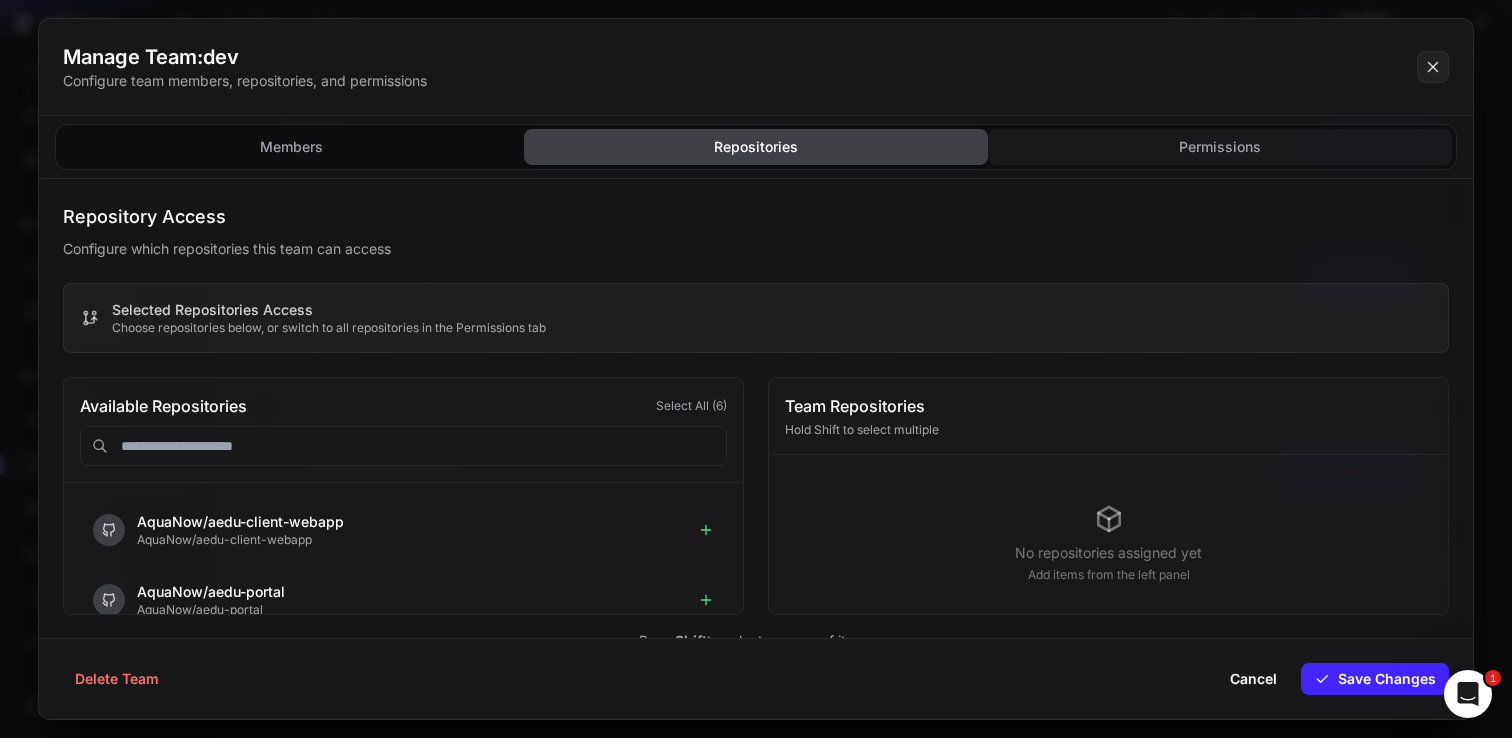 click on "Permissions" 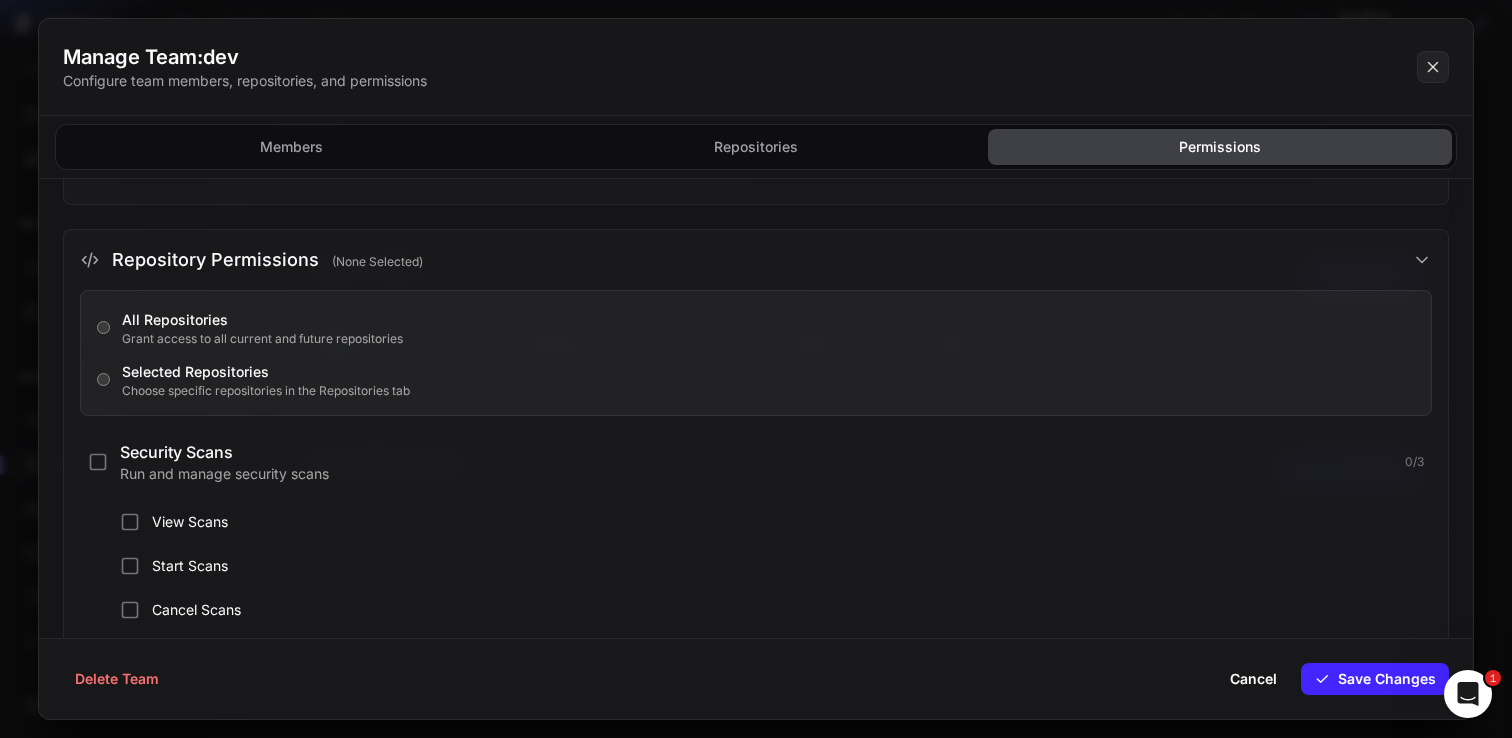 scroll, scrollTop: 1611, scrollLeft: 0, axis: vertical 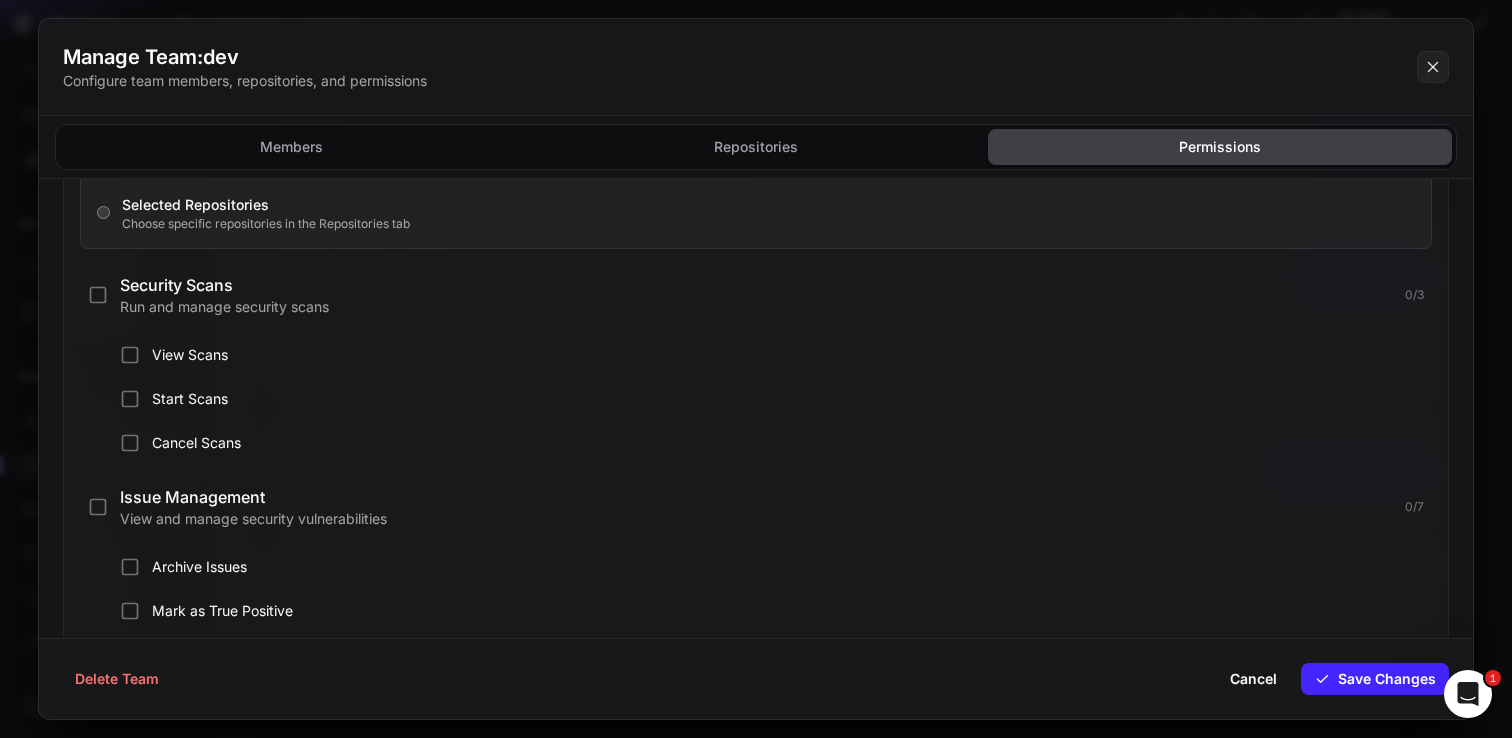 click on "Cancel" at bounding box center (1253, 679) 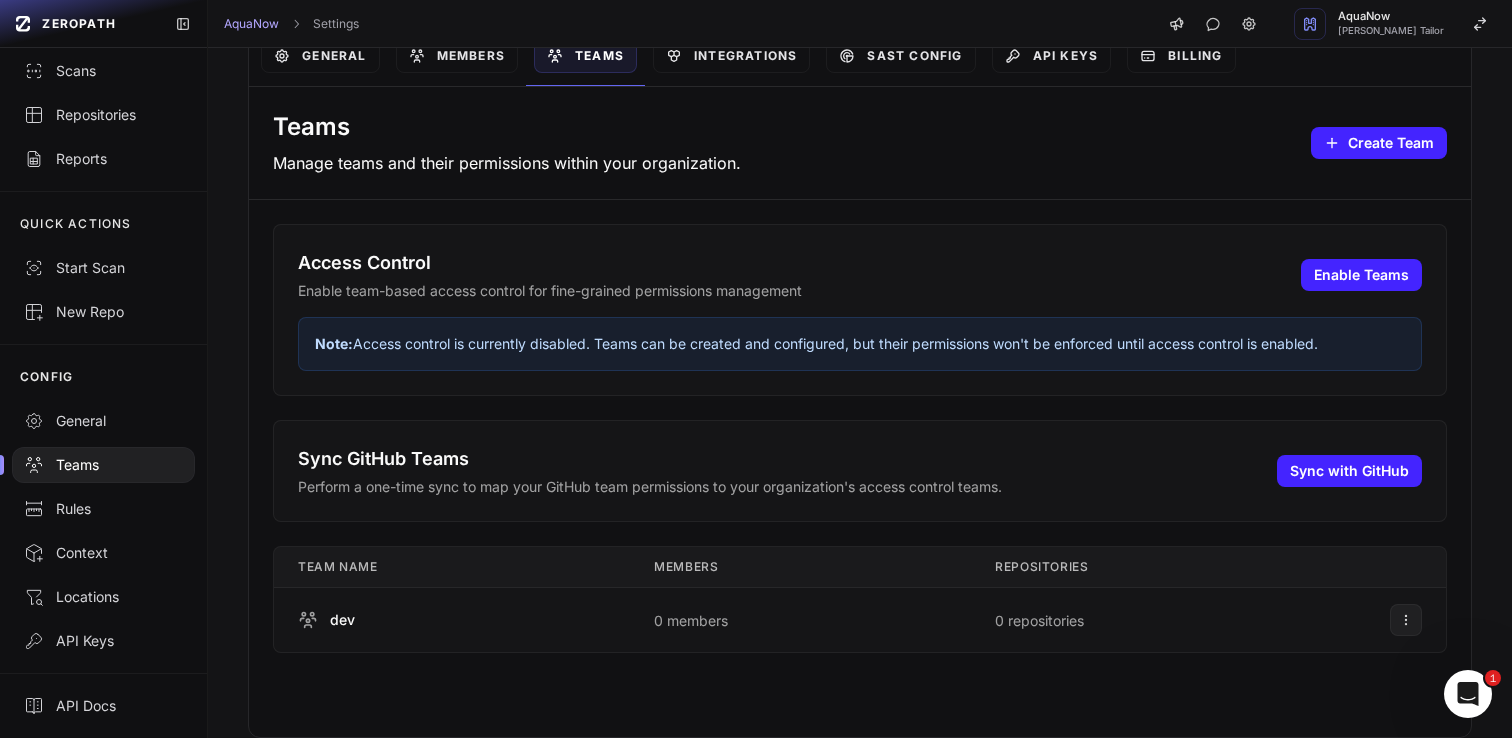 click on "Teams   Manage teams and their permissions within your organization.
Create Team" at bounding box center (860, 143) 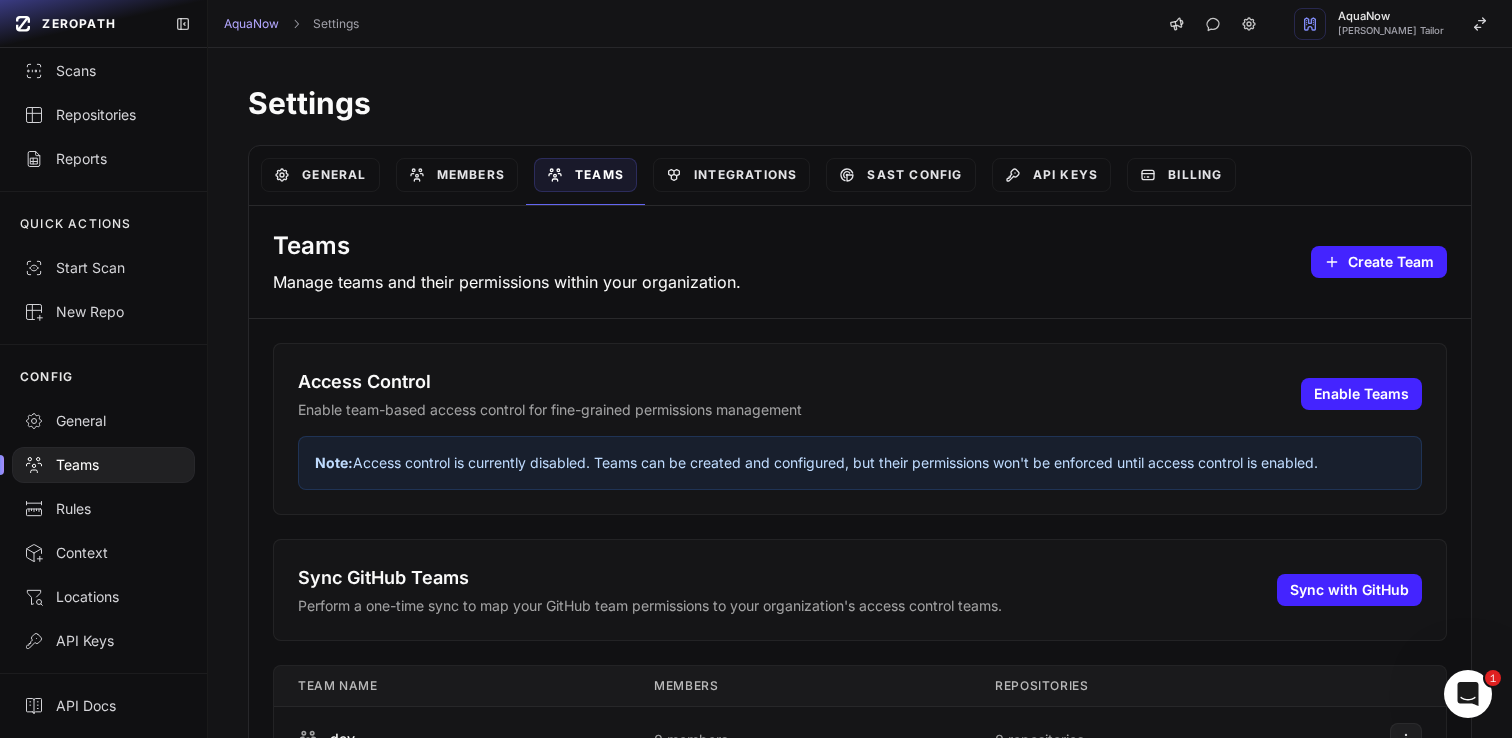 scroll, scrollTop: 0, scrollLeft: 0, axis: both 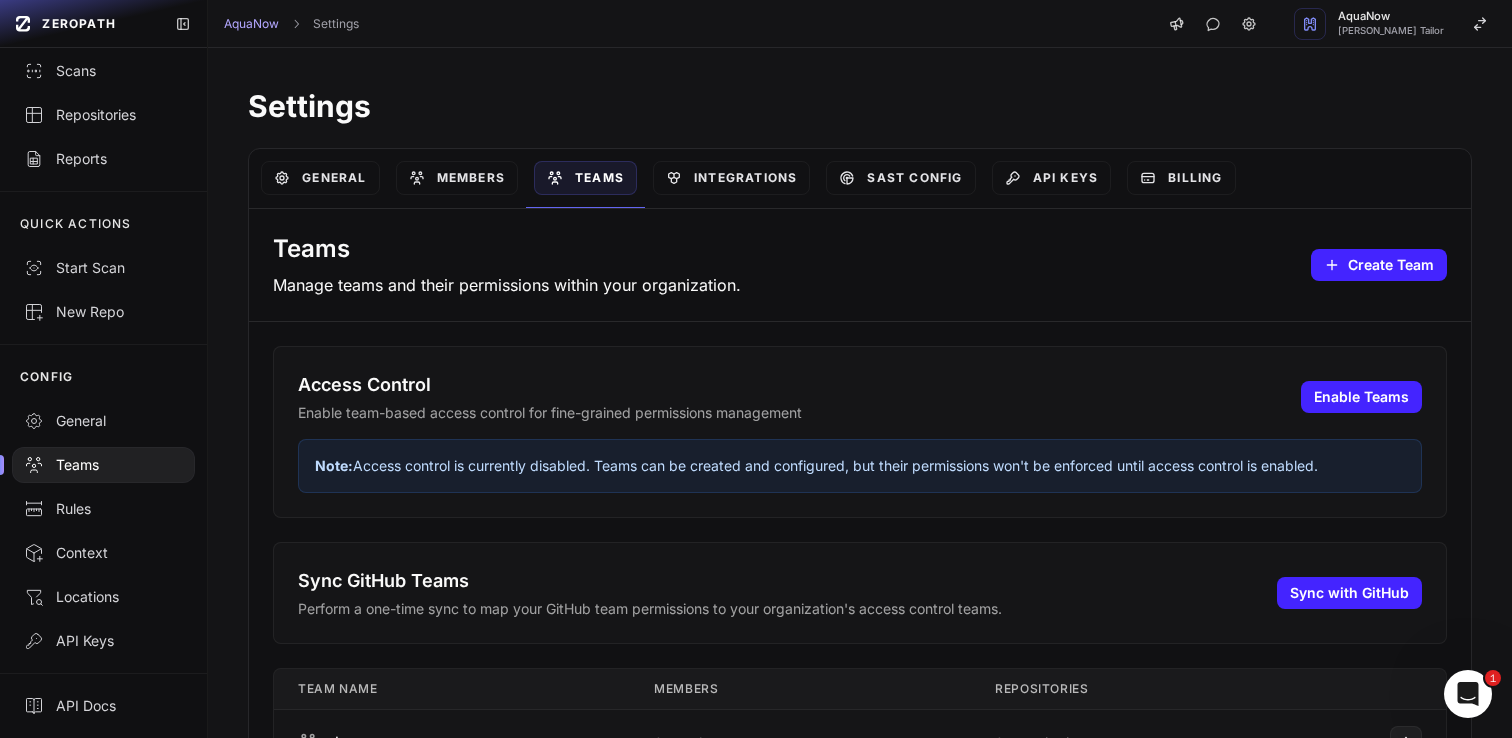 click on "Settings" at bounding box center [860, 106] 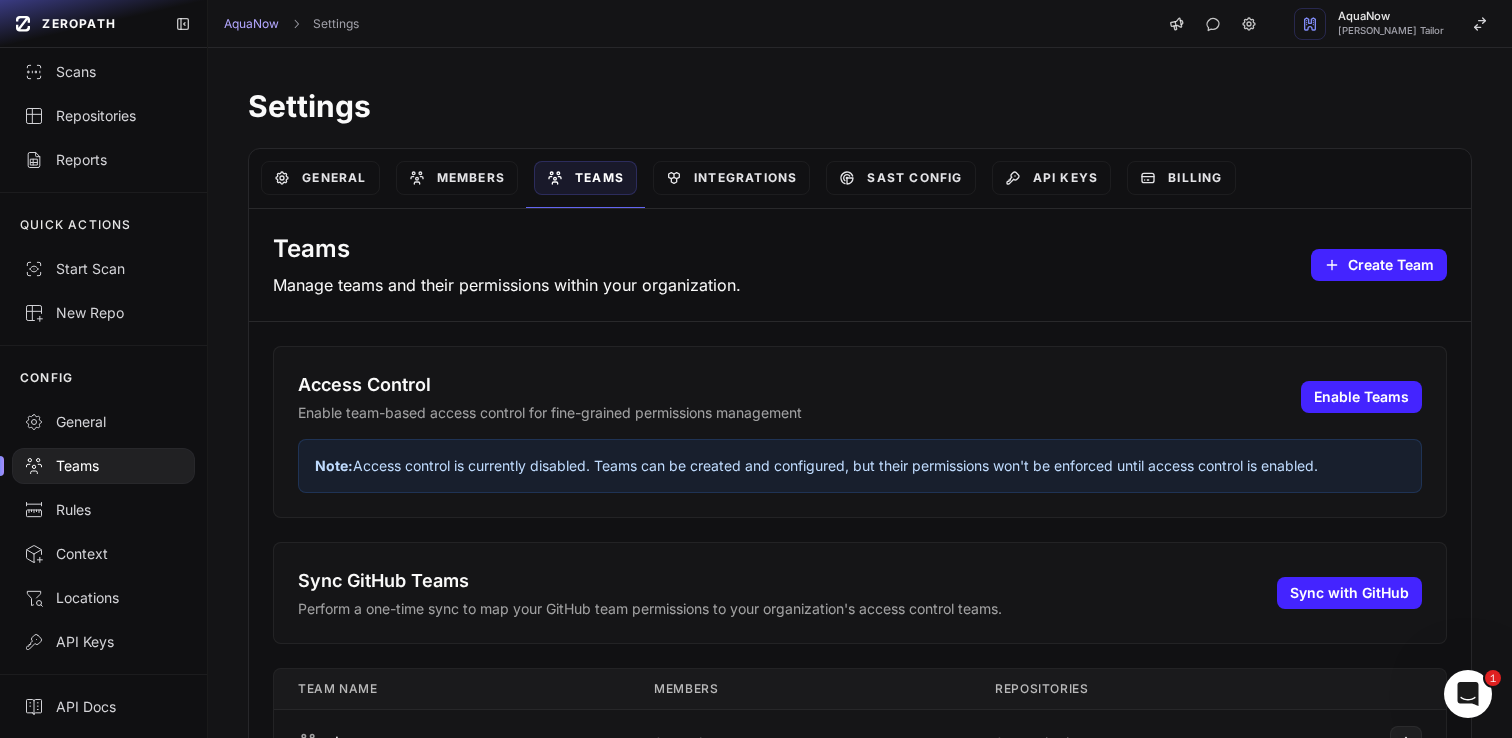 scroll, scrollTop: 97, scrollLeft: 0, axis: vertical 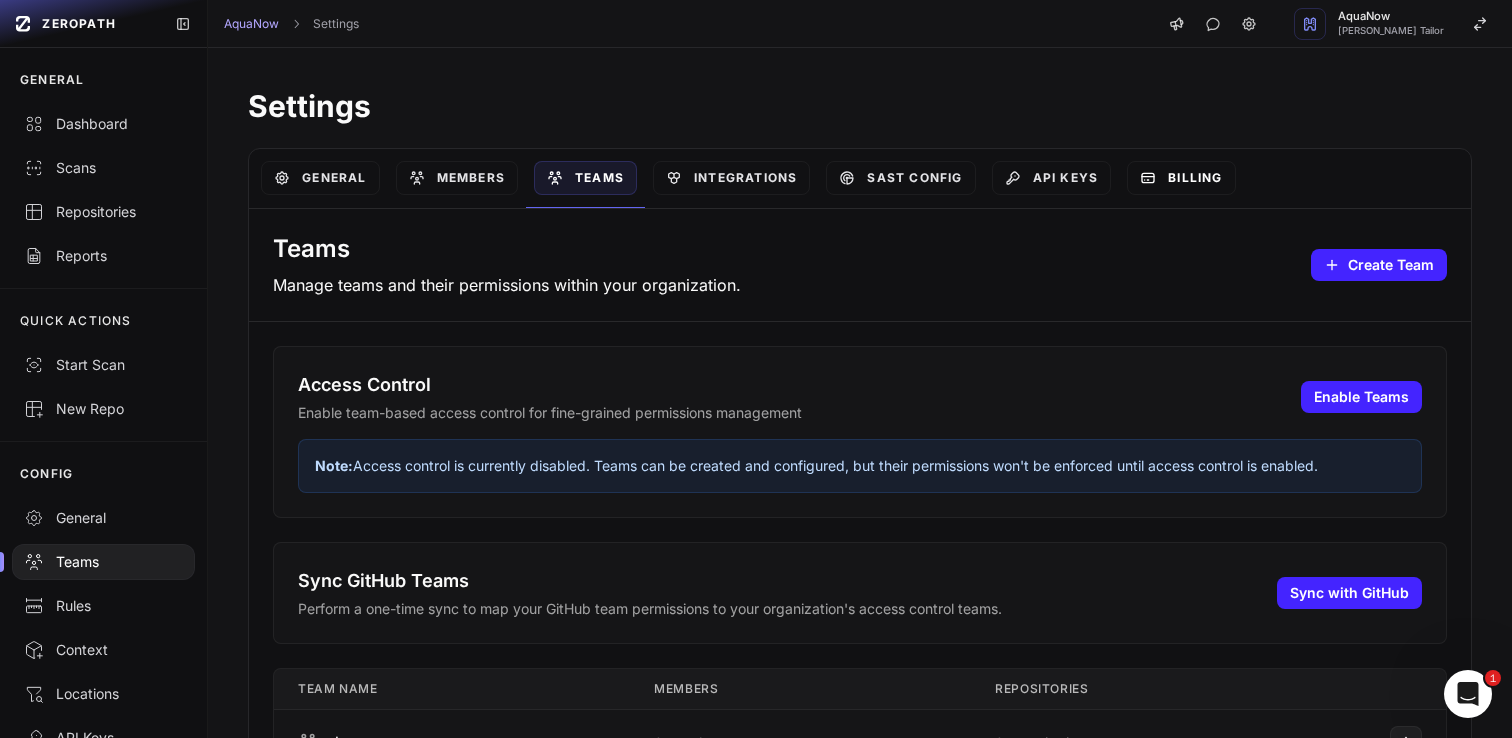 click on "Billing" at bounding box center (1181, 178) 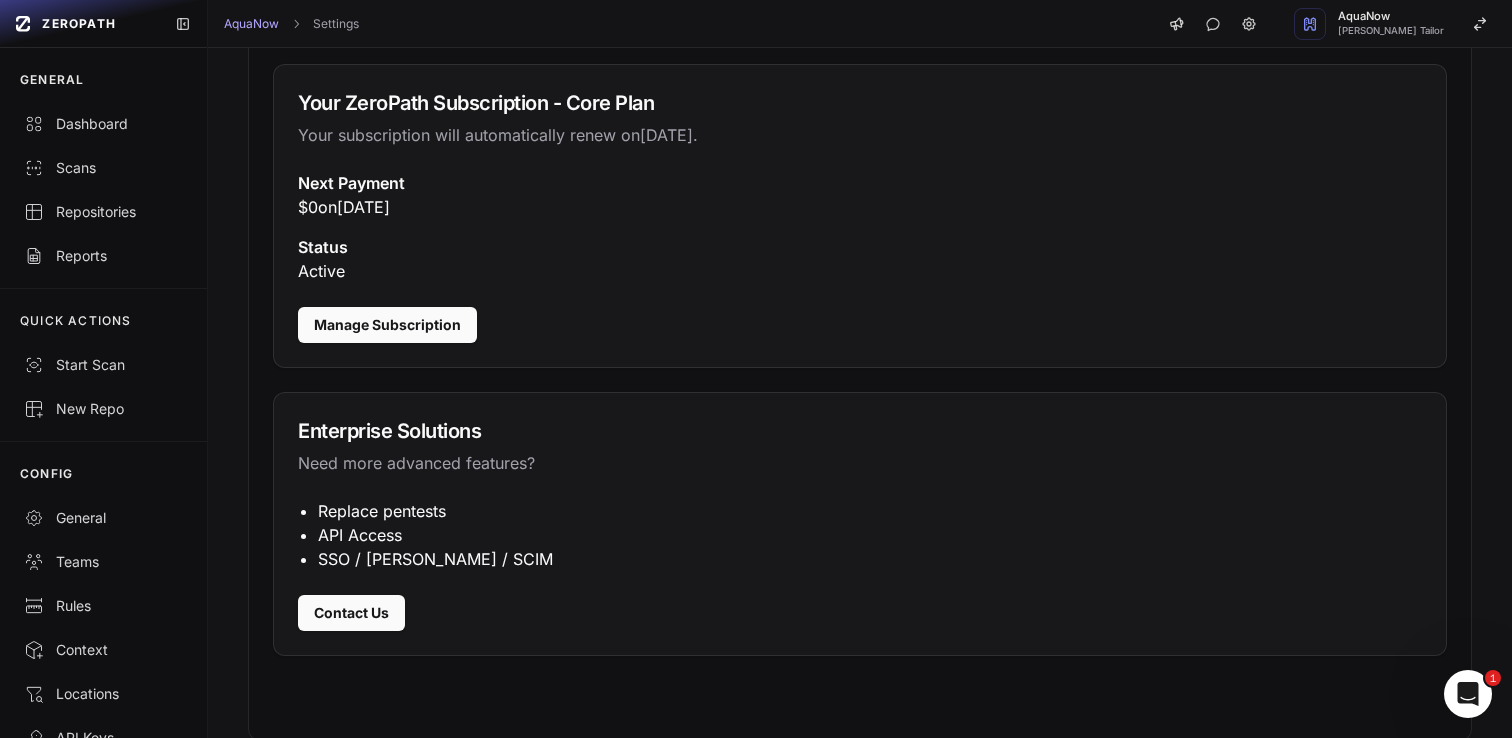 scroll, scrollTop: 172, scrollLeft: 0, axis: vertical 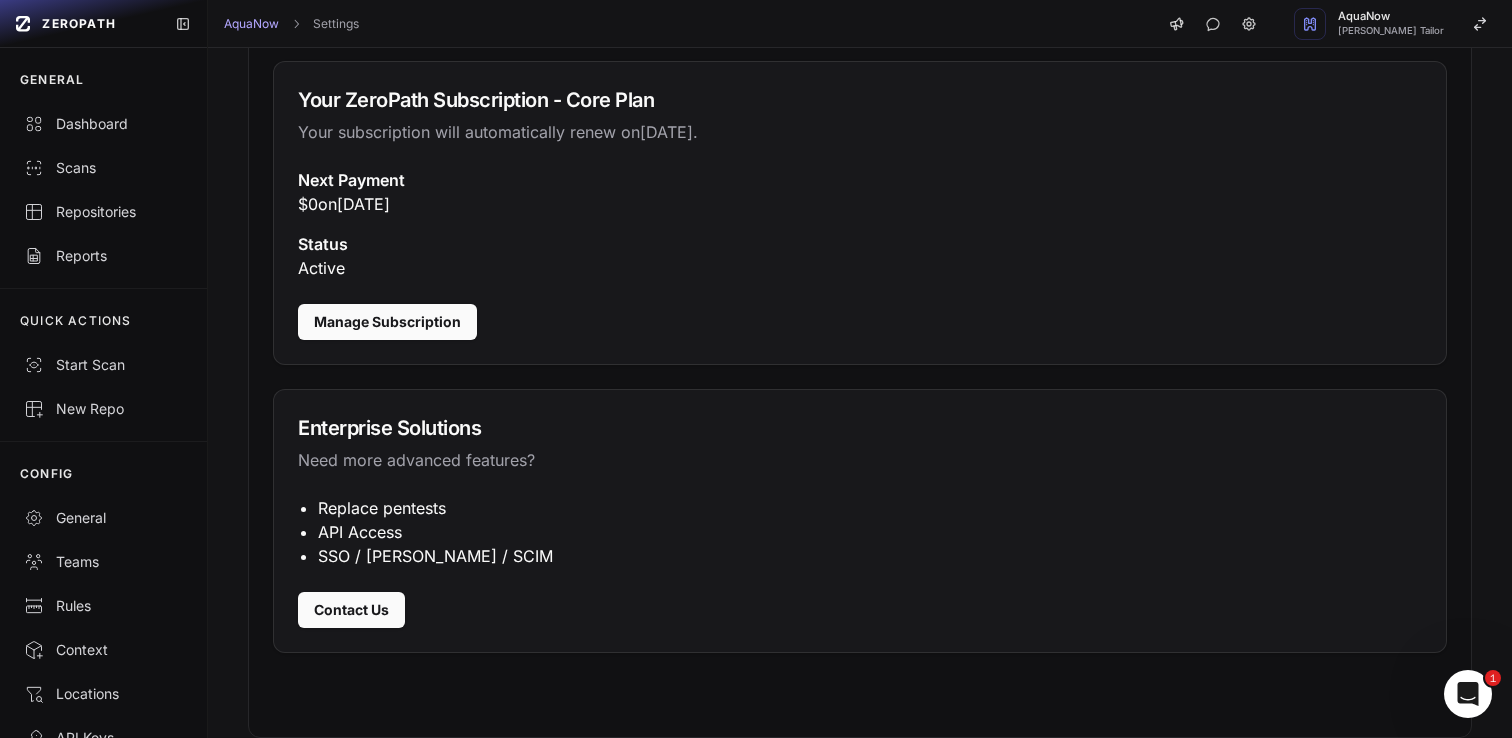 click on "Your ZeroPath Subscription - Core Plan   Your subscription will automatically renew on  Wednesday, August 6, 2025 .   Next Payment   $ 0  on  Wednesday, August 6, 2025   Status   active   Manage Subscription   Enterprise Solutions   Need more advanced features?   Replace pentests   API Access   SSO / SAML / SCIM   Contact Us" at bounding box center [860, 387] 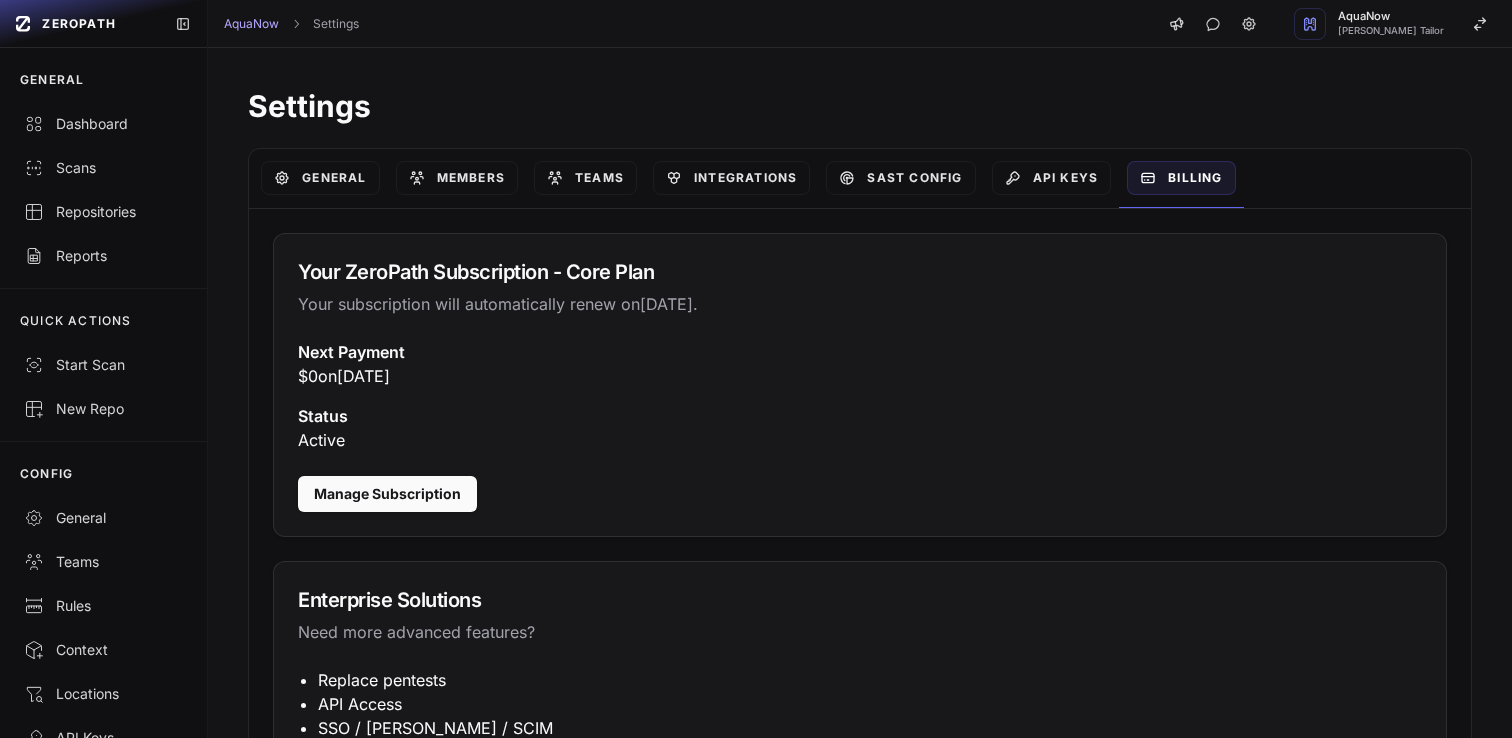 scroll, scrollTop: 0, scrollLeft: 0, axis: both 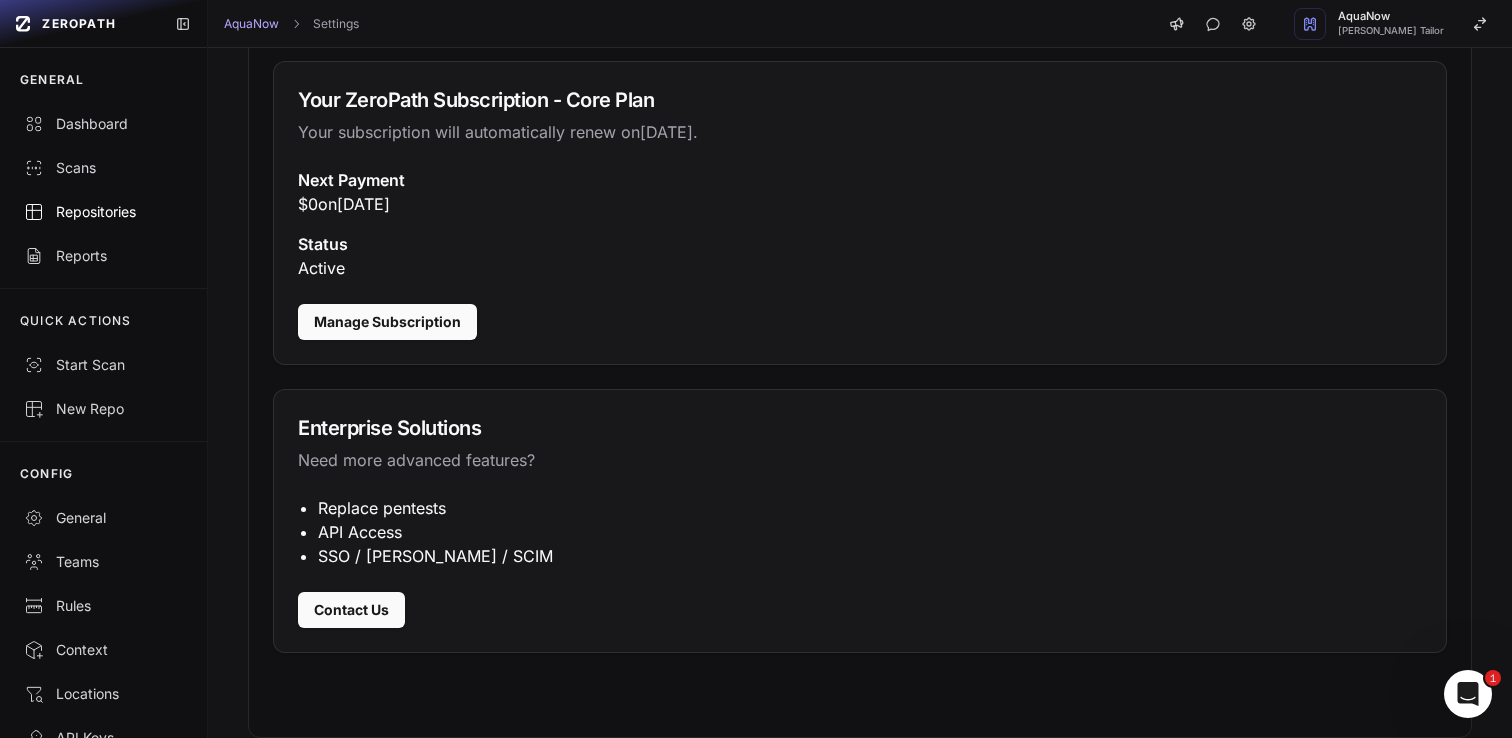 click on "Repositories" at bounding box center (103, 212) 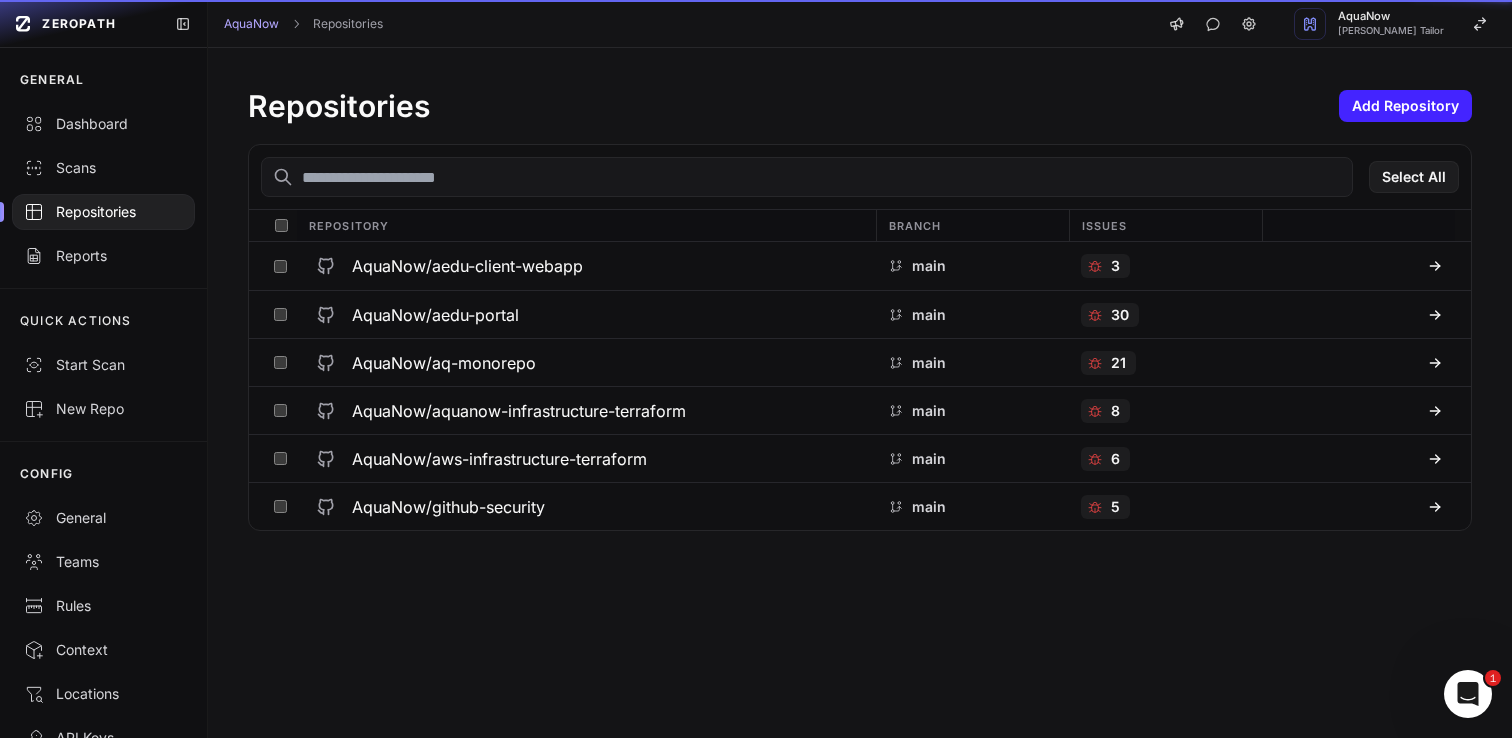 scroll, scrollTop: 0, scrollLeft: 0, axis: both 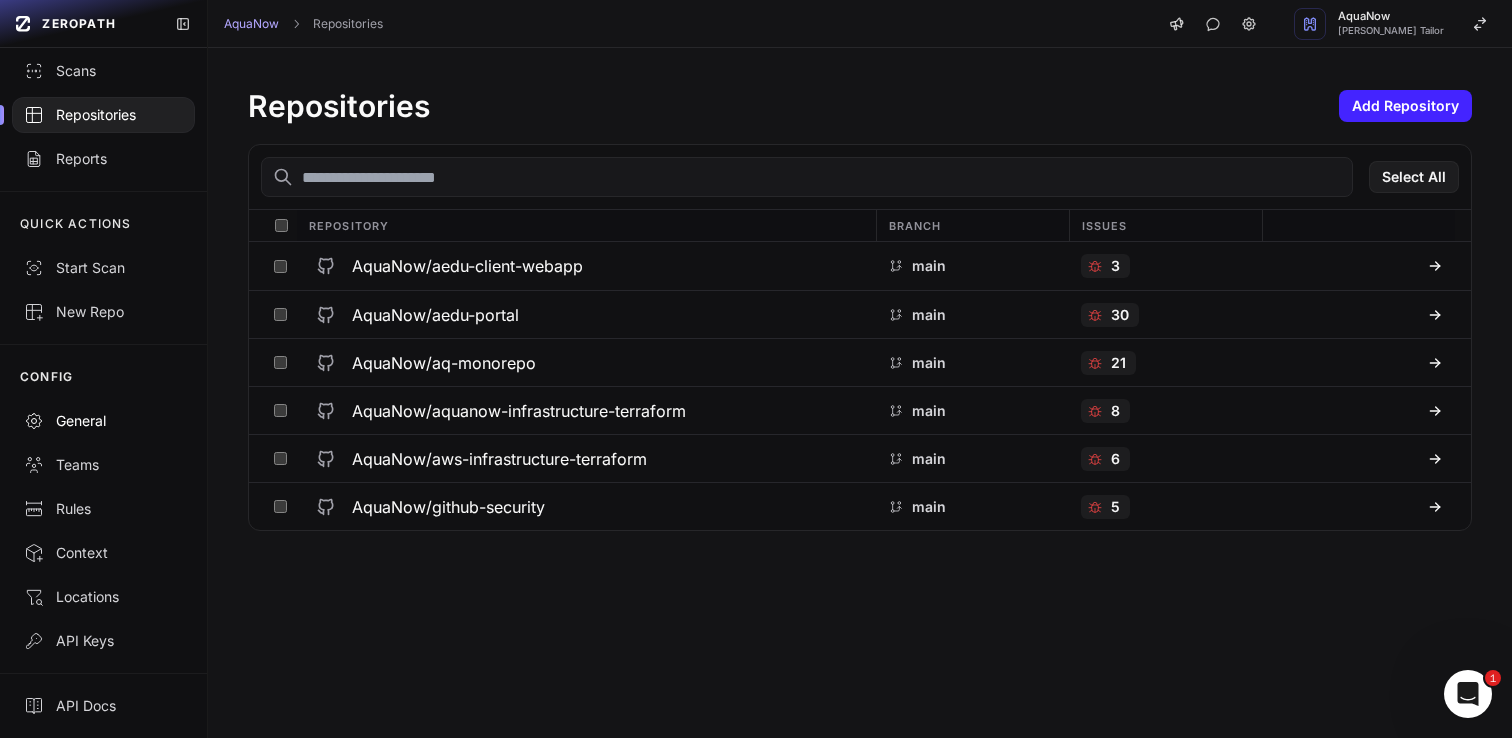 click on "General" at bounding box center (103, 421) 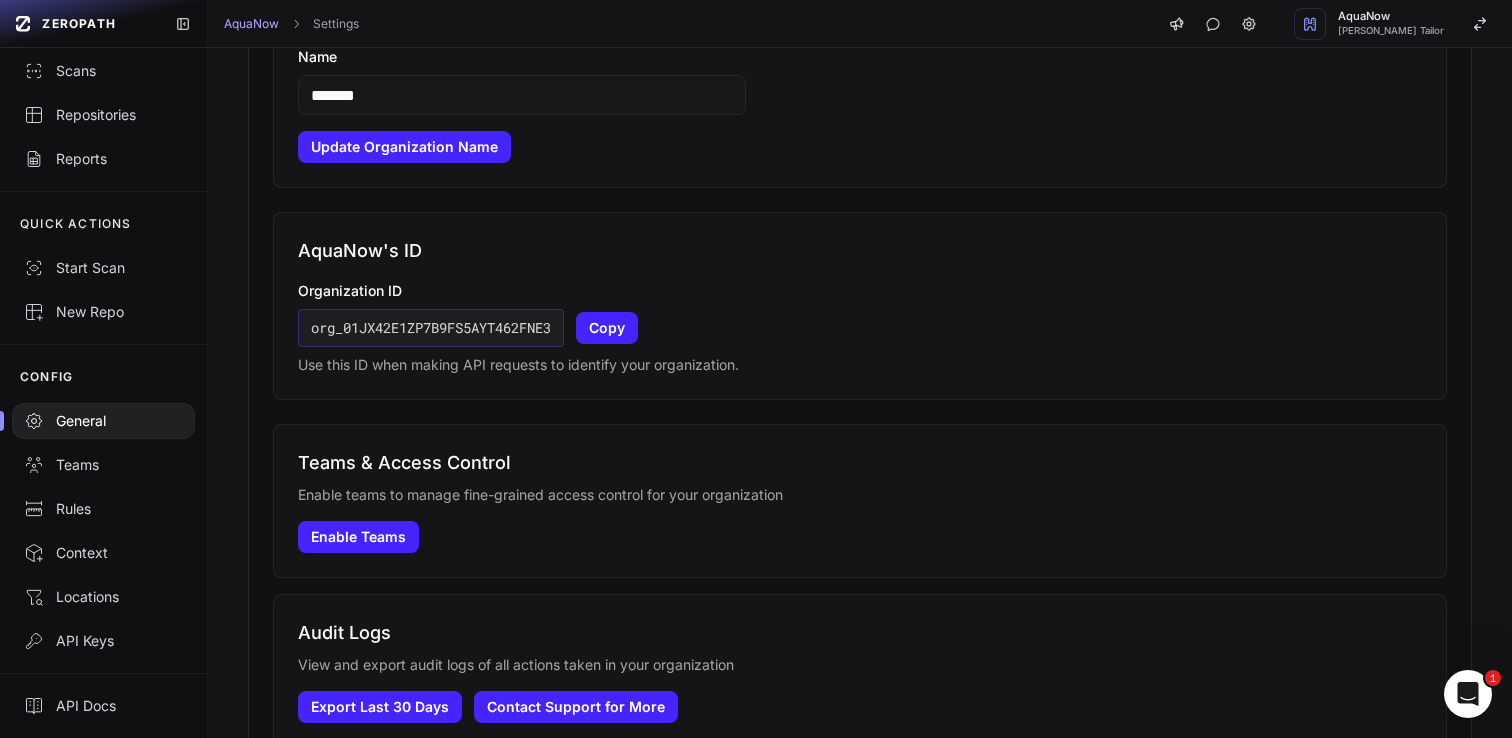 scroll, scrollTop: 0, scrollLeft: 0, axis: both 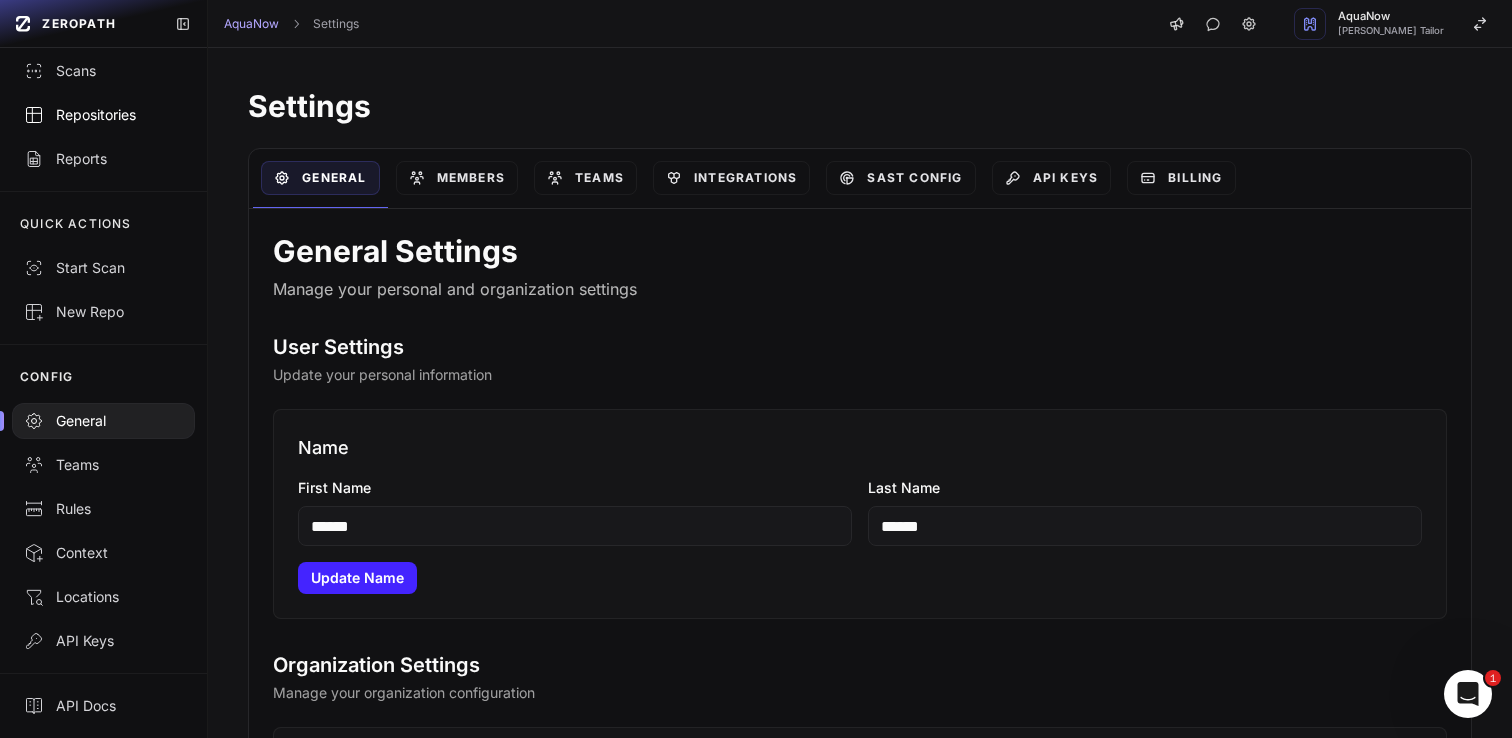 click on "Repositories" at bounding box center [103, 115] 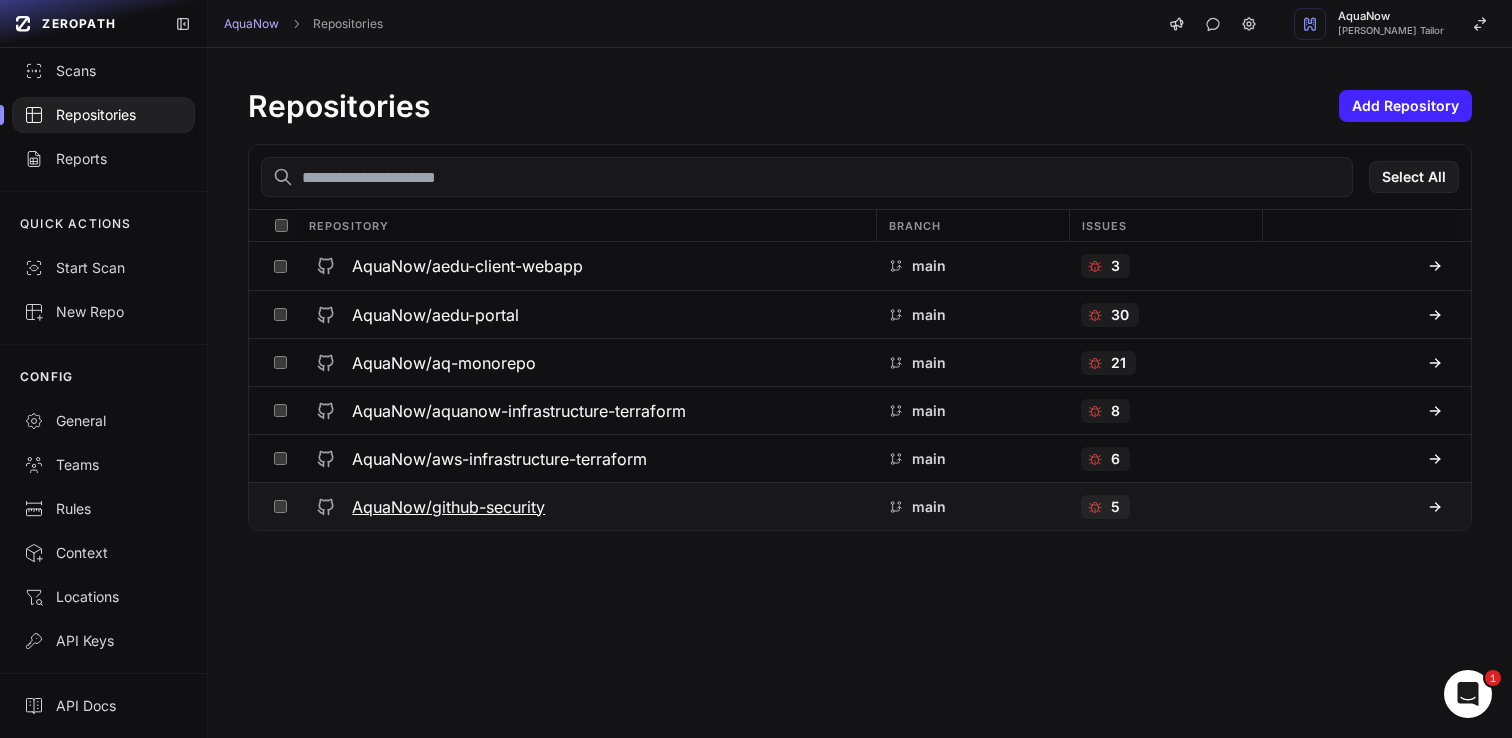 click on "AquaNow/github-security" at bounding box center (448, 507) 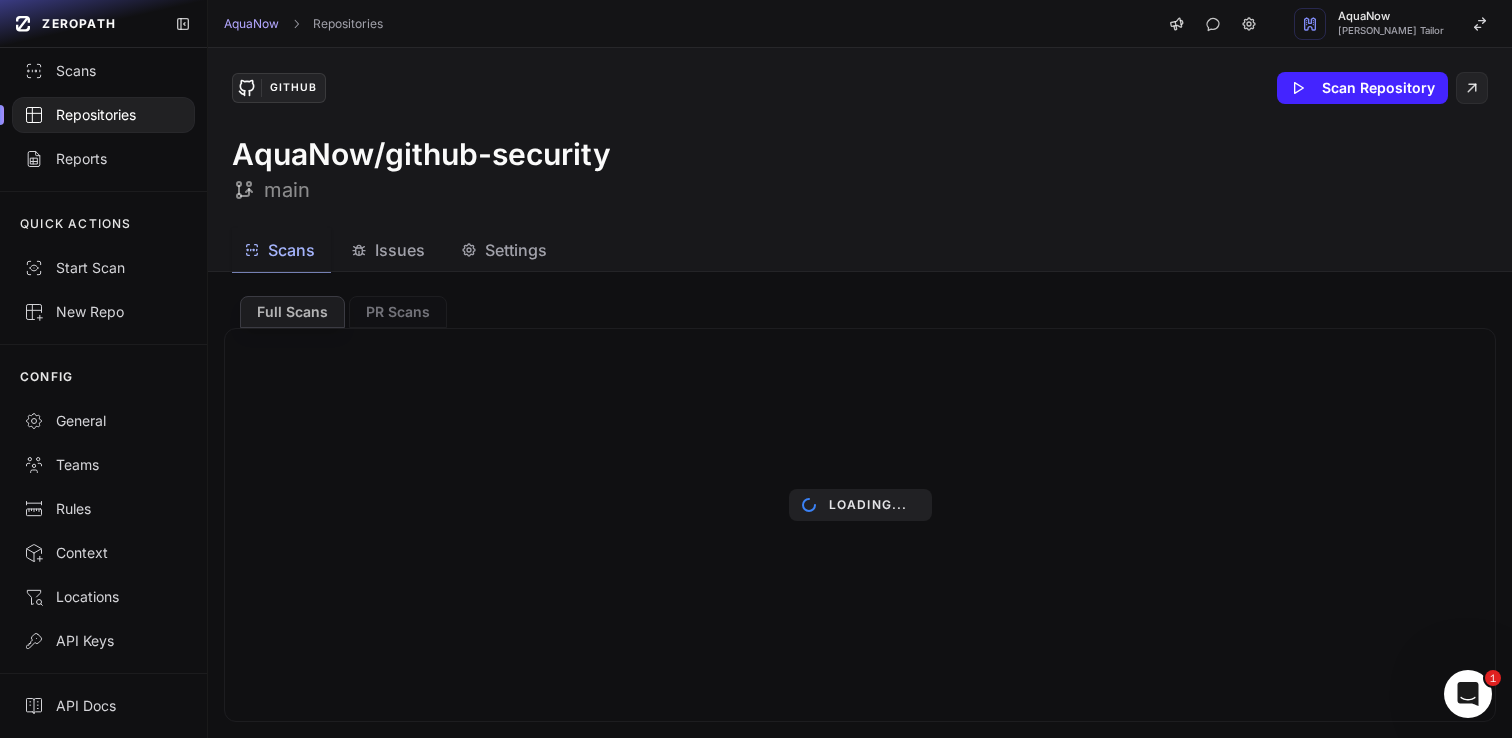 click on "Settings" at bounding box center (516, 250) 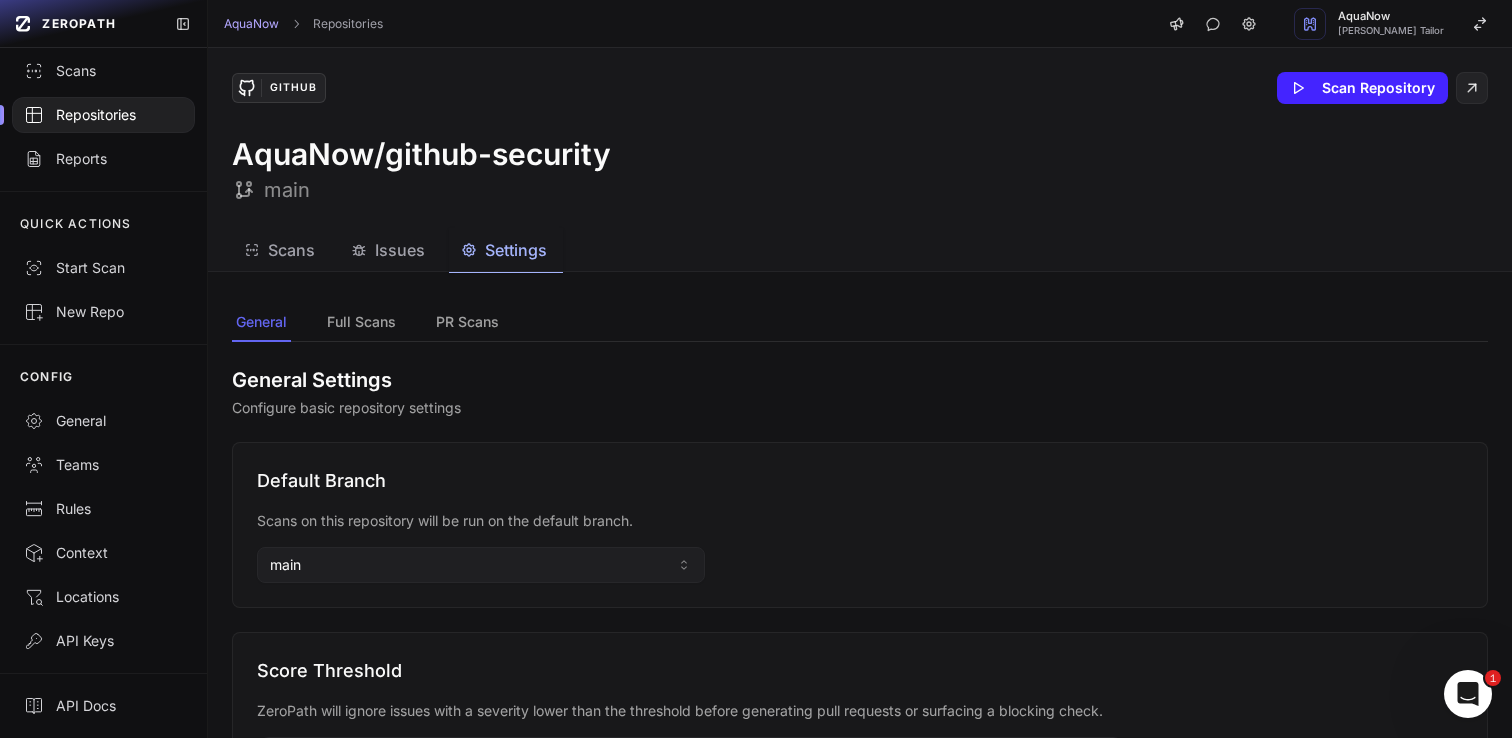click on "Settings" at bounding box center [516, 250] 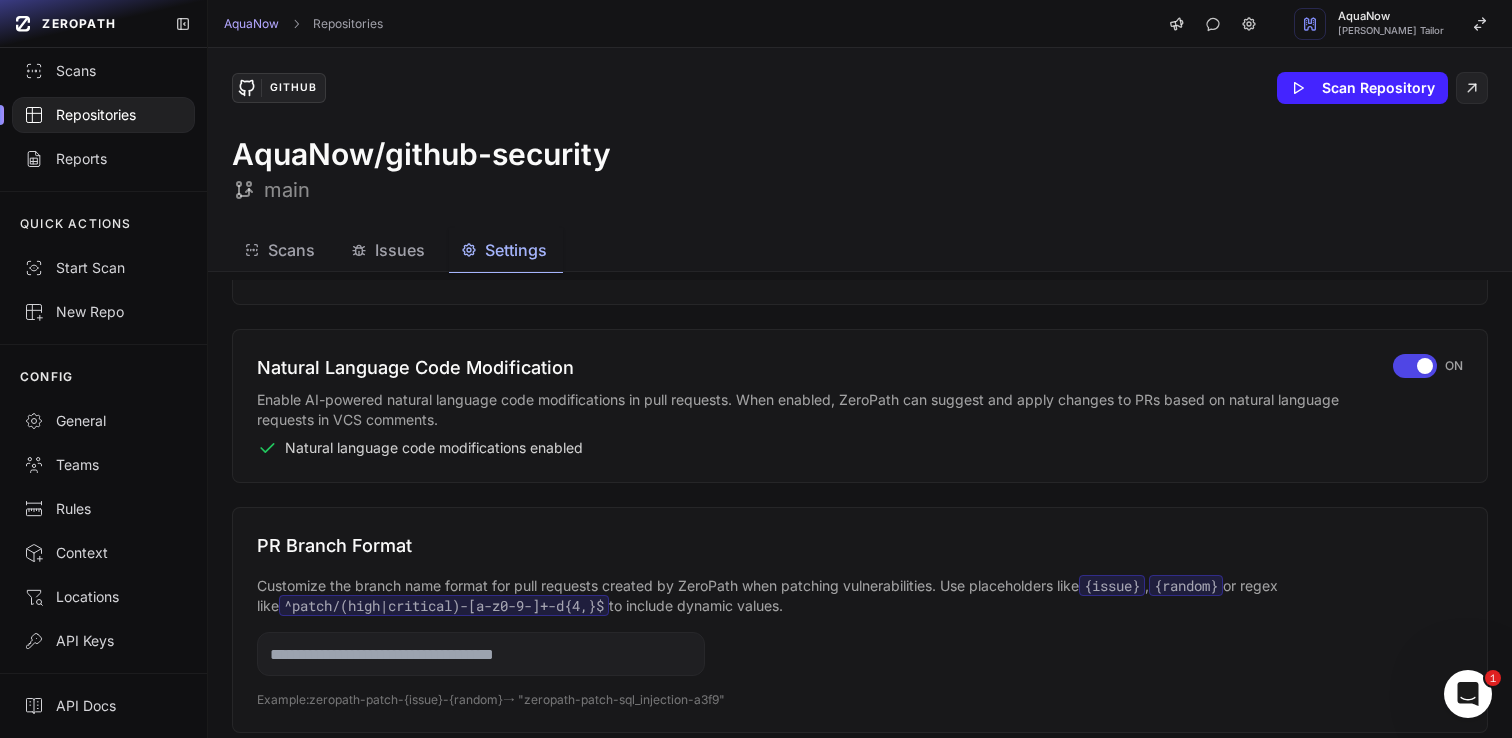 scroll, scrollTop: 655, scrollLeft: 0, axis: vertical 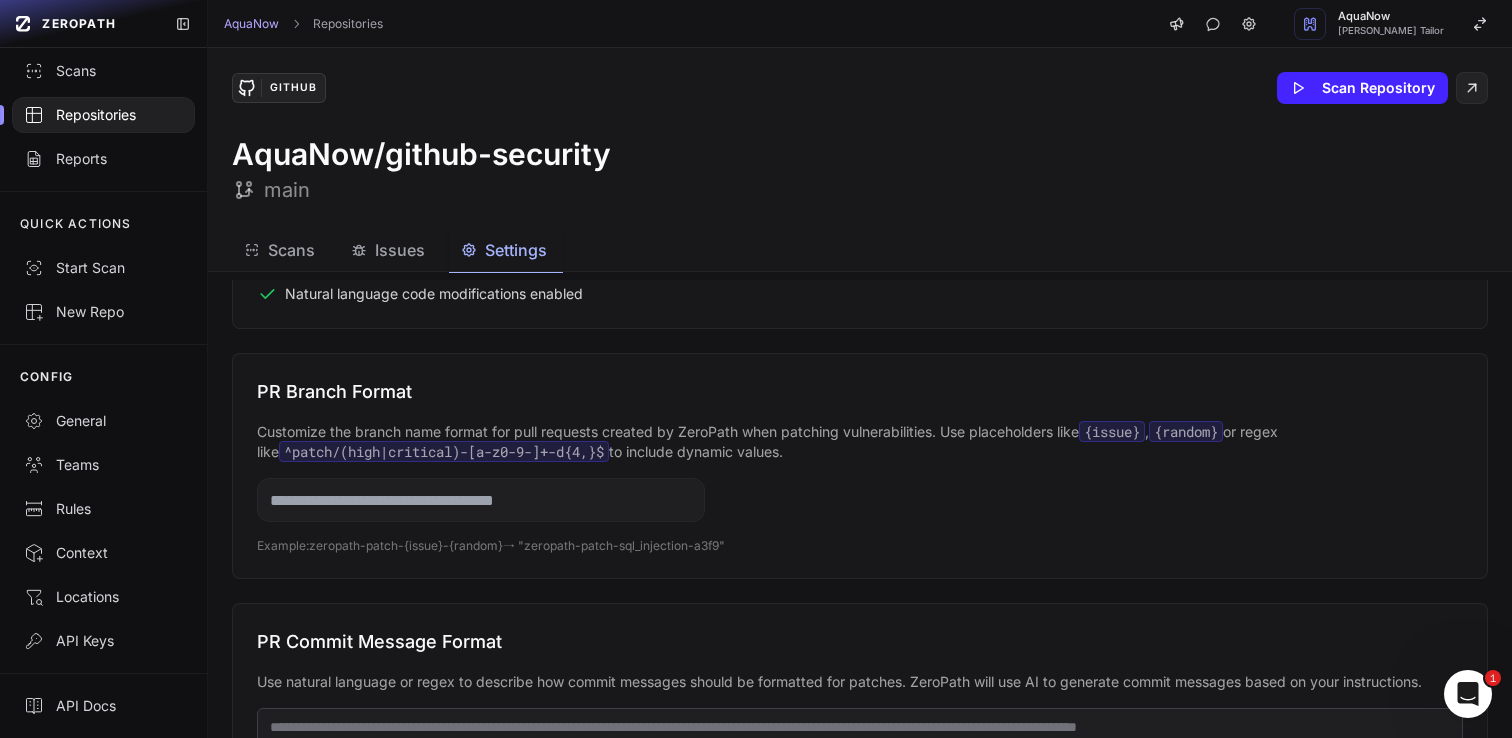 click at bounding box center (481, 500) 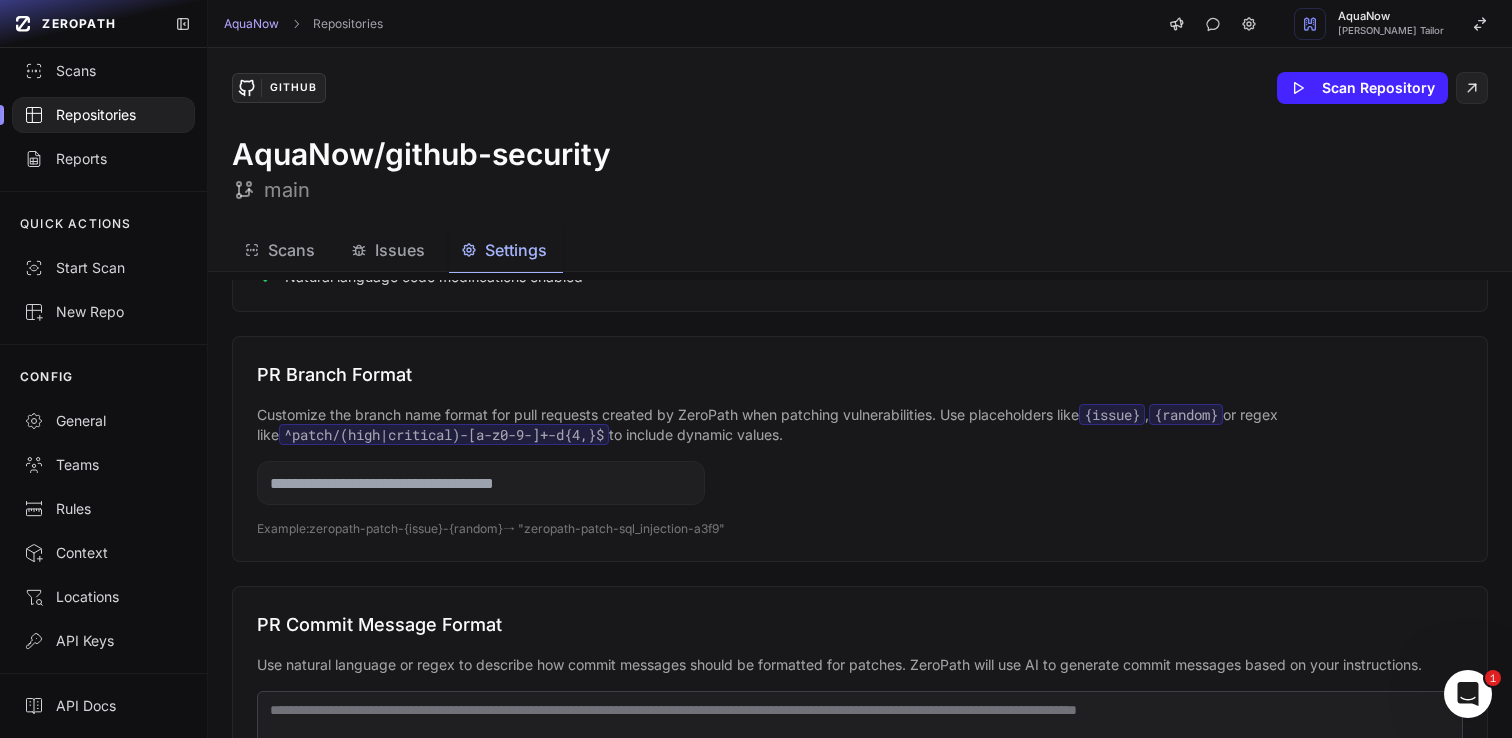 scroll, scrollTop: 680, scrollLeft: 0, axis: vertical 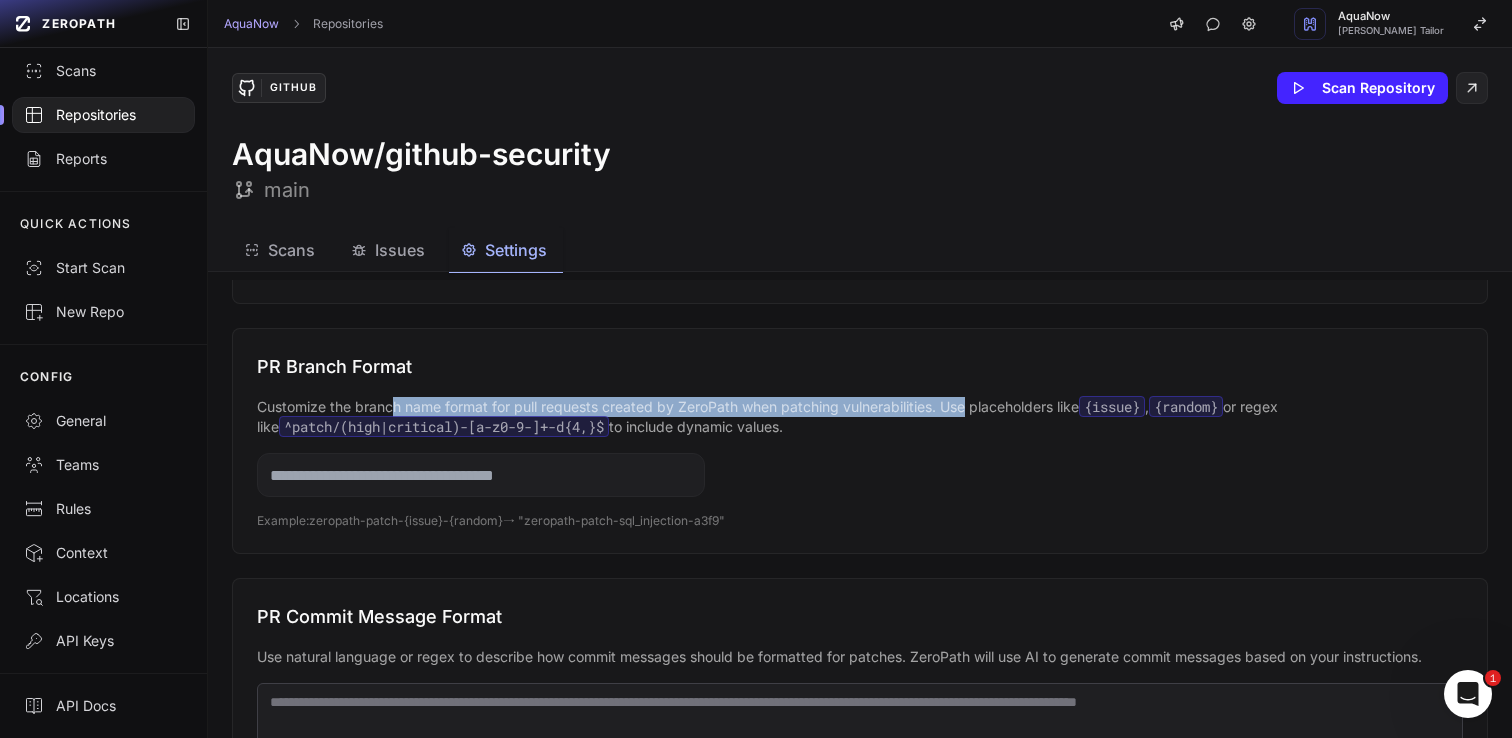 drag, startPoint x: 415, startPoint y: 401, endPoint x: 969, endPoint y: 407, distance: 554.0325 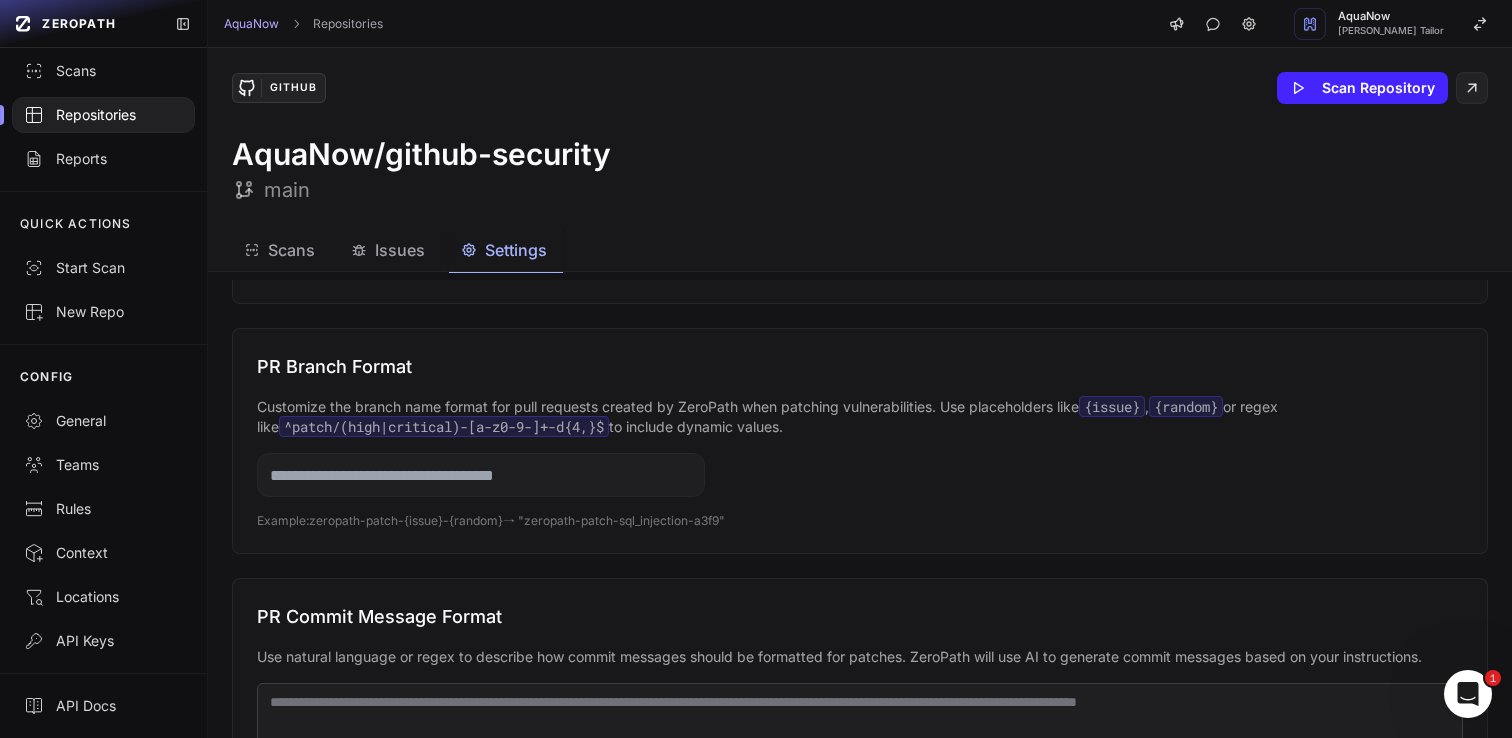 click at bounding box center (481, 475) 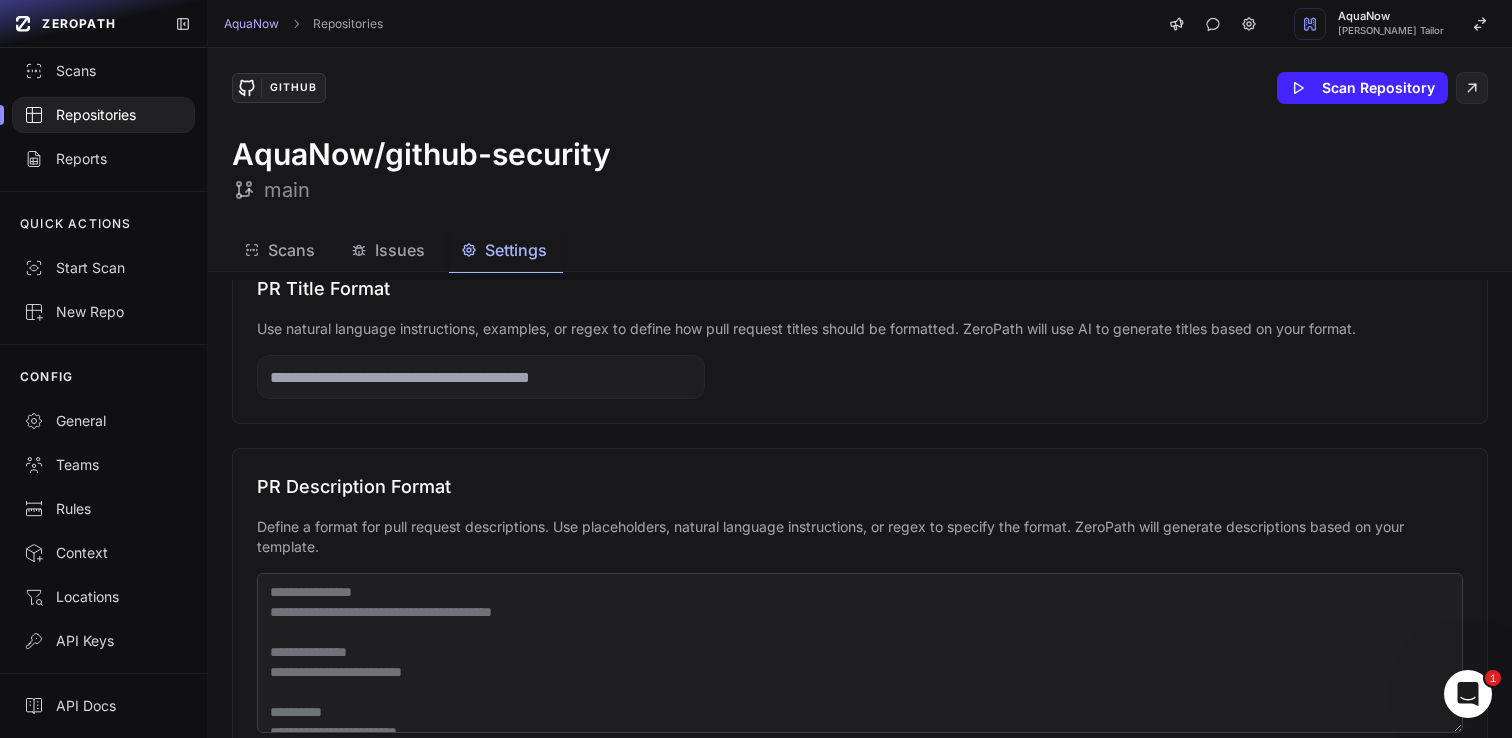 scroll, scrollTop: 1318, scrollLeft: 0, axis: vertical 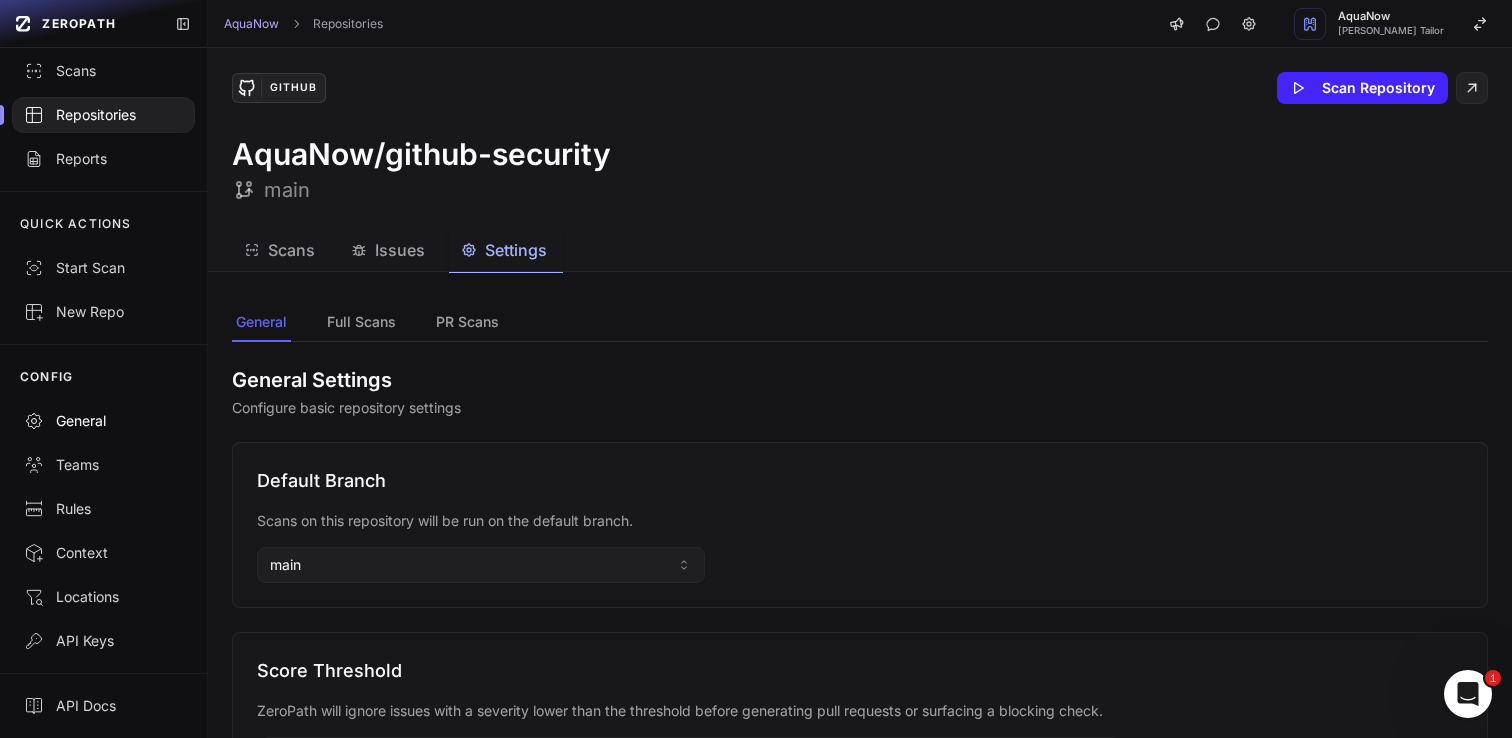 click on "General" at bounding box center [103, 421] 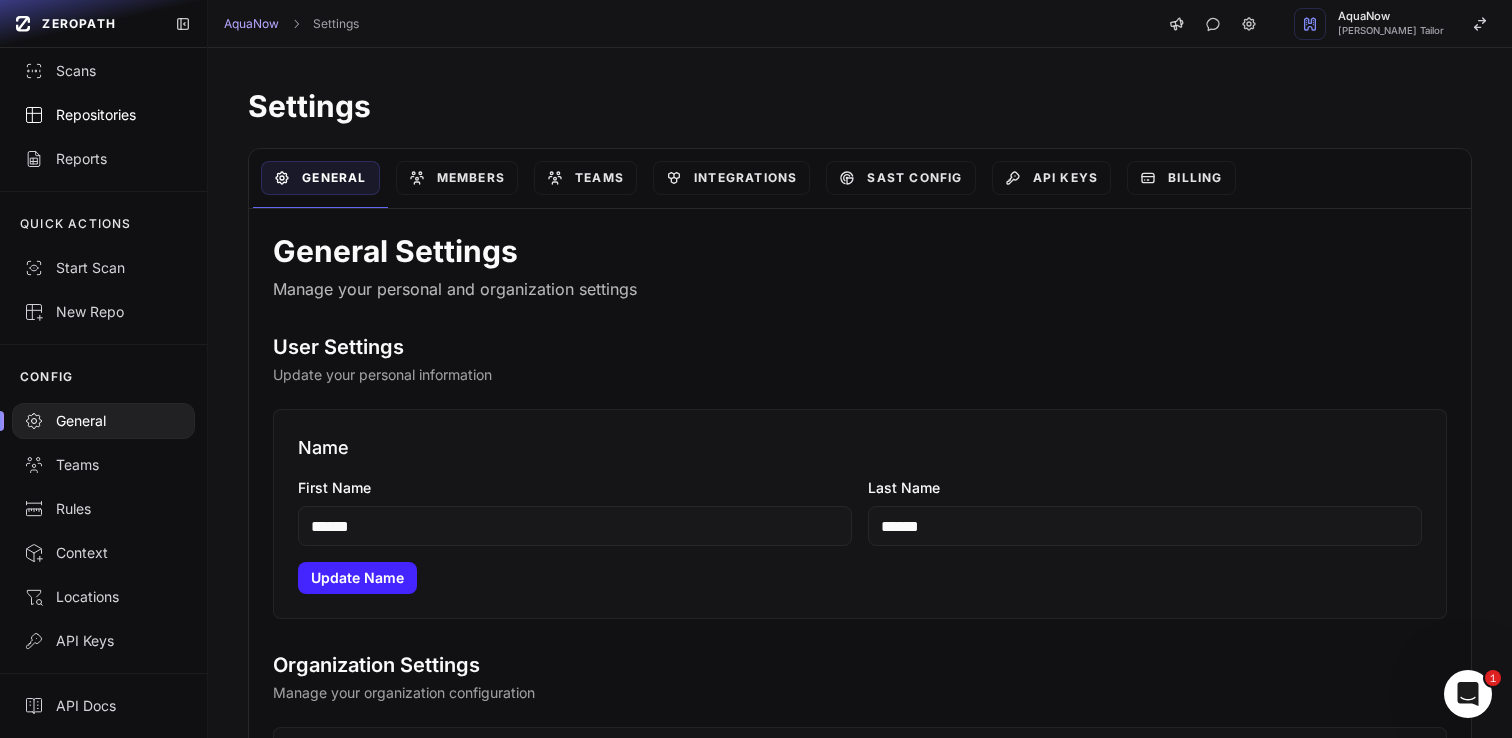click on "Repositories" at bounding box center [103, 115] 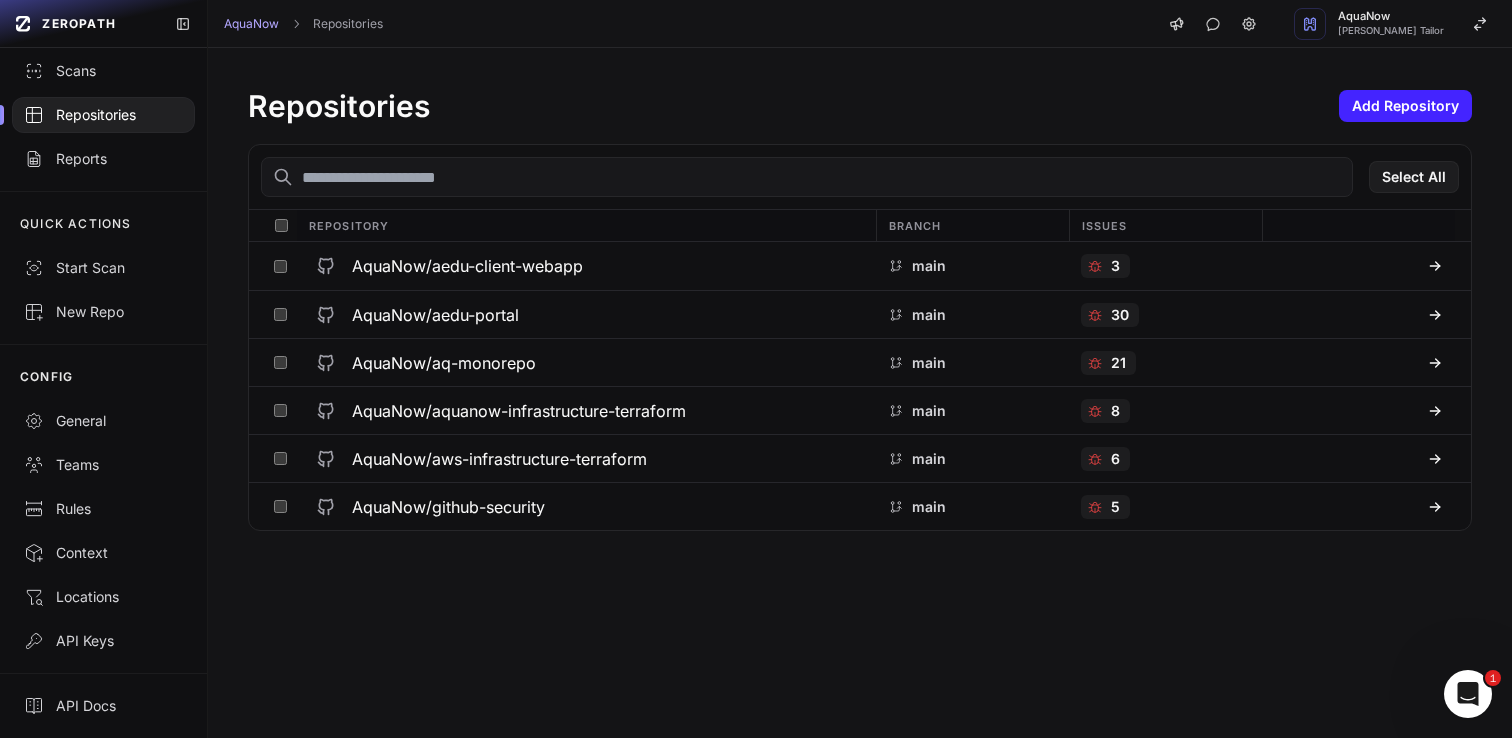 click on "Repositories   Add Repository         Select All           Repository     Branch     Issues               AquaNow/aedu-client-webapp       main     3           AquaNow/aedu-portal       main     30           AquaNow/aq-monorepo       main     21           AquaNow/aquanow-infrastructure-terraform       main     8           AquaNow/aws-infrastructure-terraform       main     6           AquaNow/github-security       main     5" at bounding box center [860, 309] 